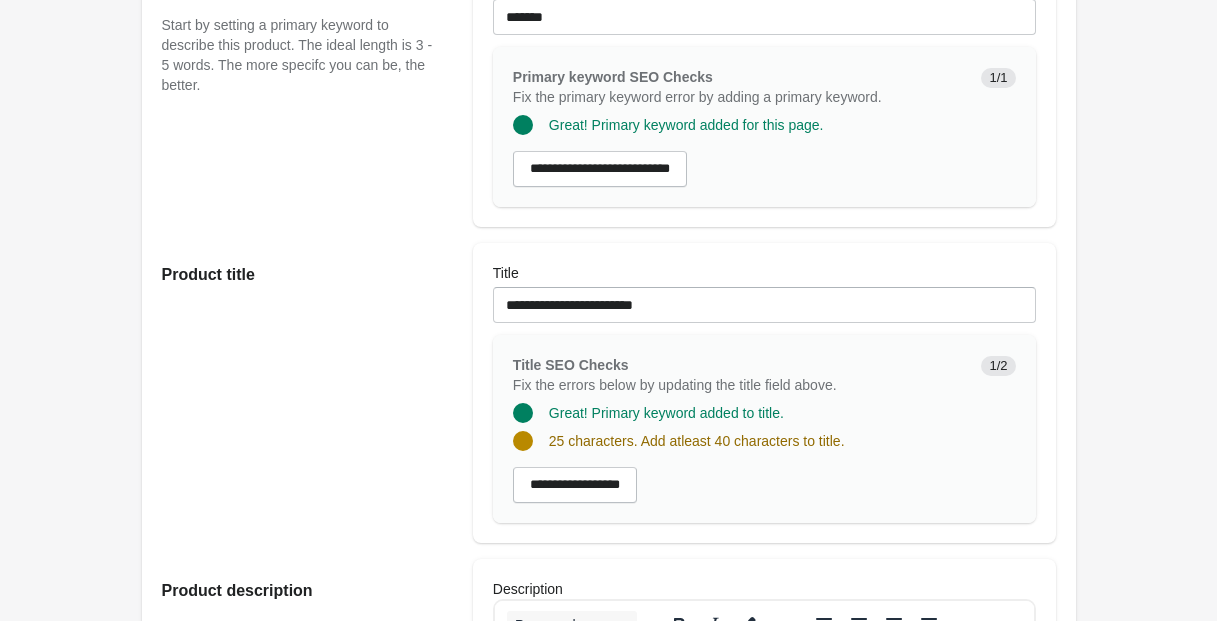 scroll, scrollTop: 246, scrollLeft: 0, axis: vertical 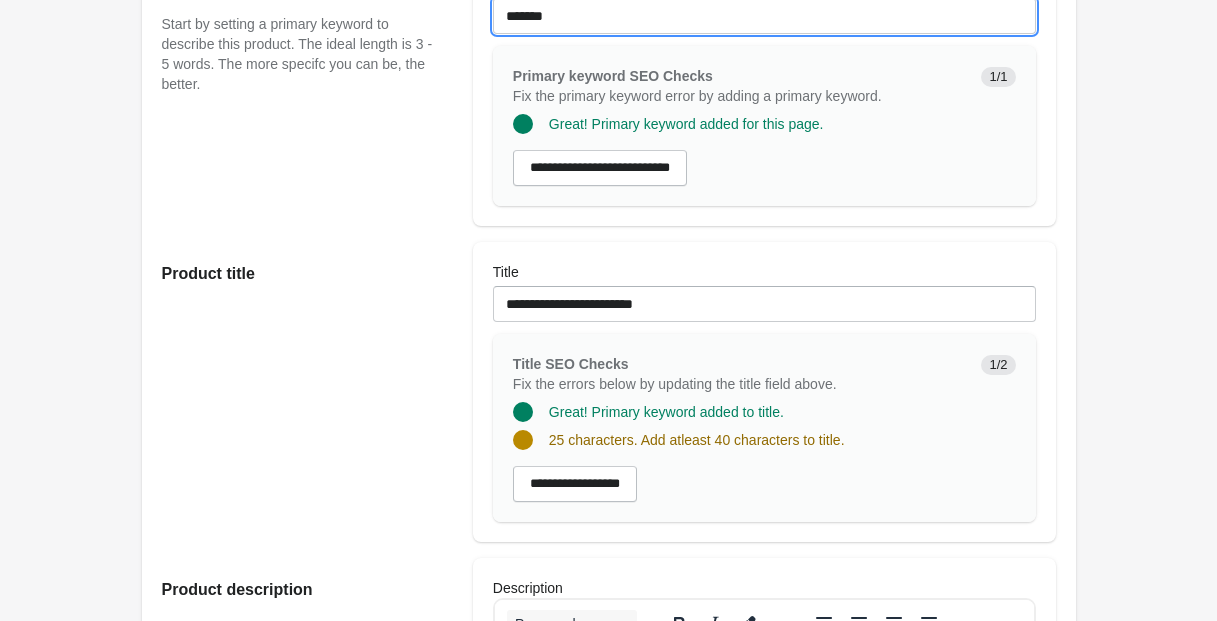 click on "*******" at bounding box center (764, 16) 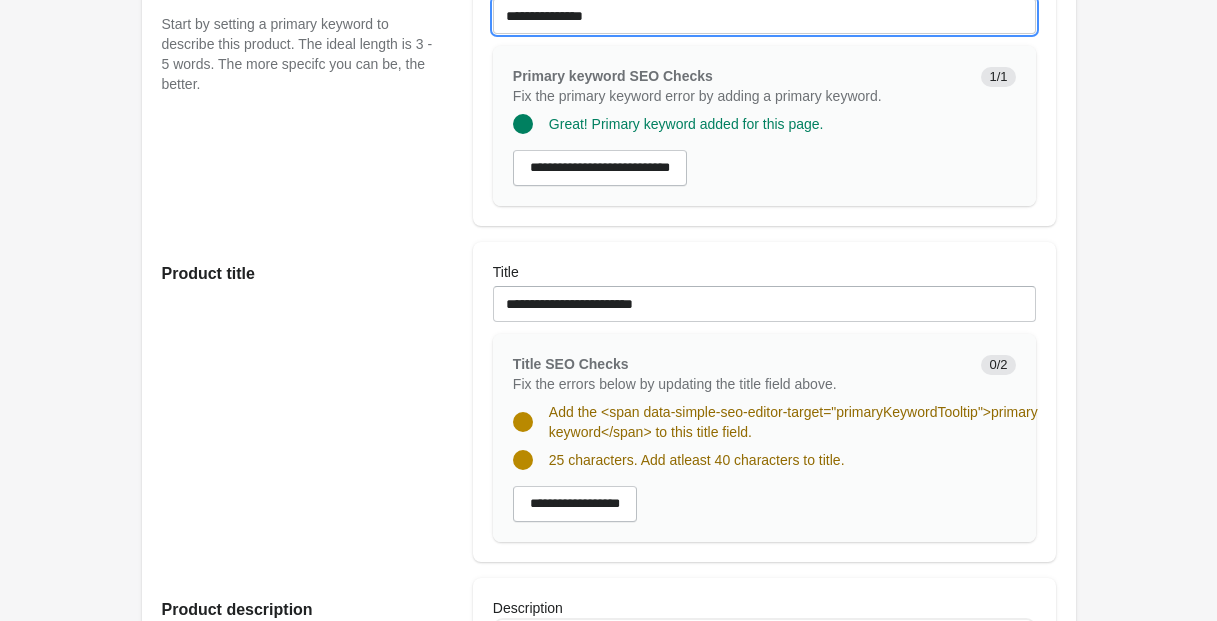 type on "**********" 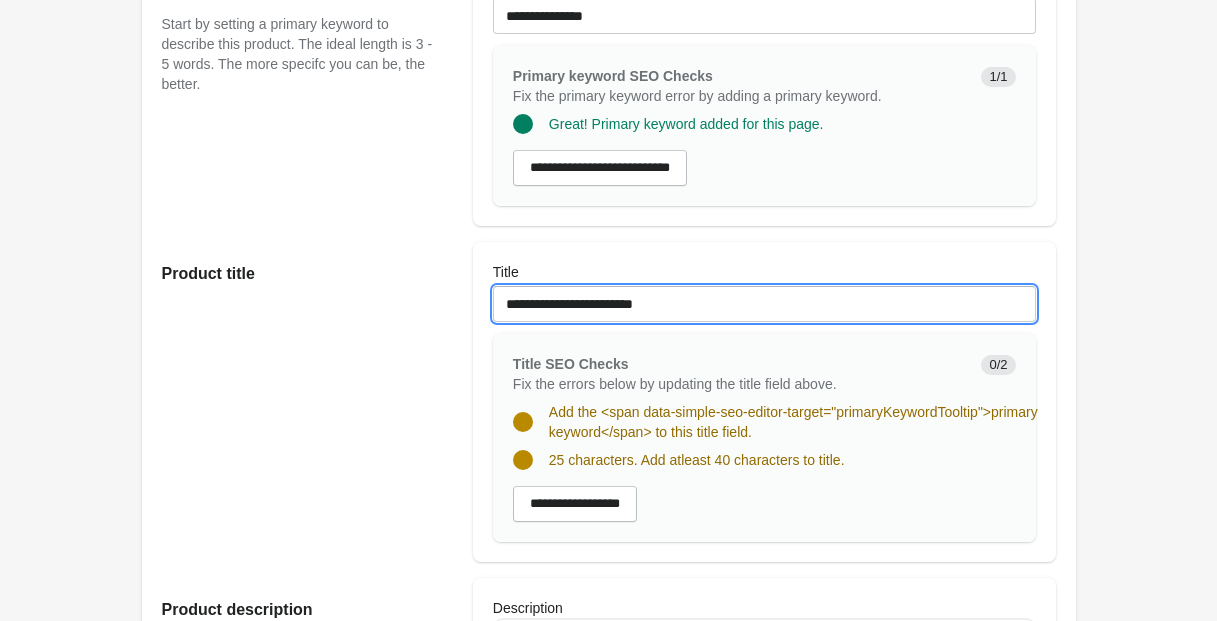 click on "**********" at bounding box center [764, 304] 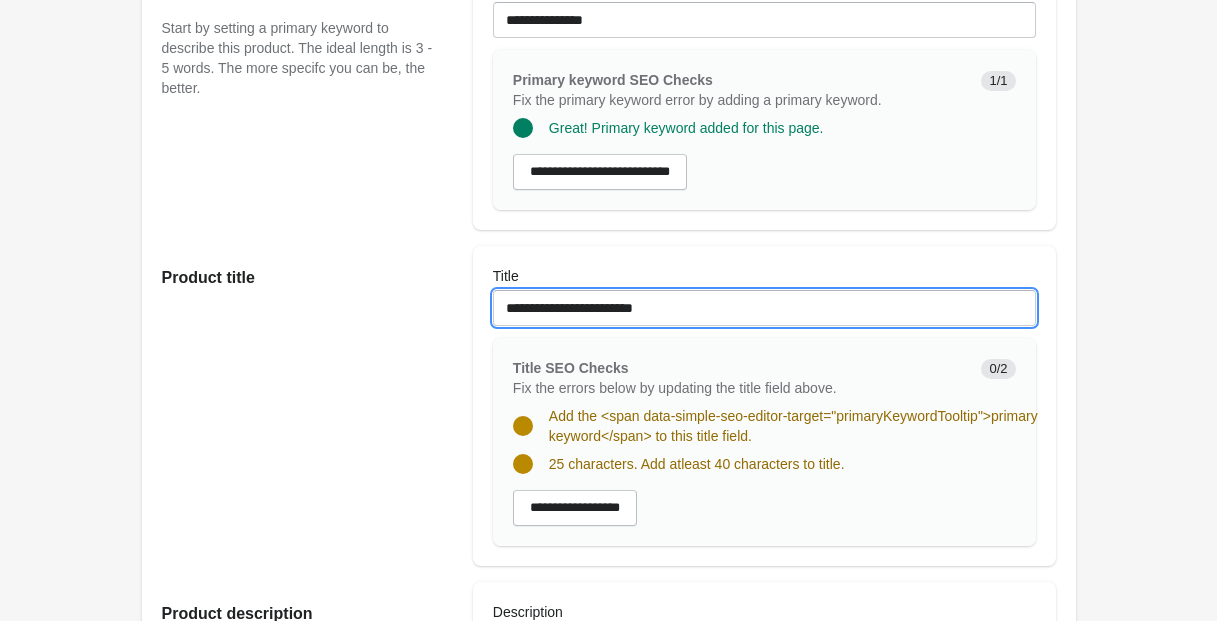 click on "**********" at bounding box center (764, 308) 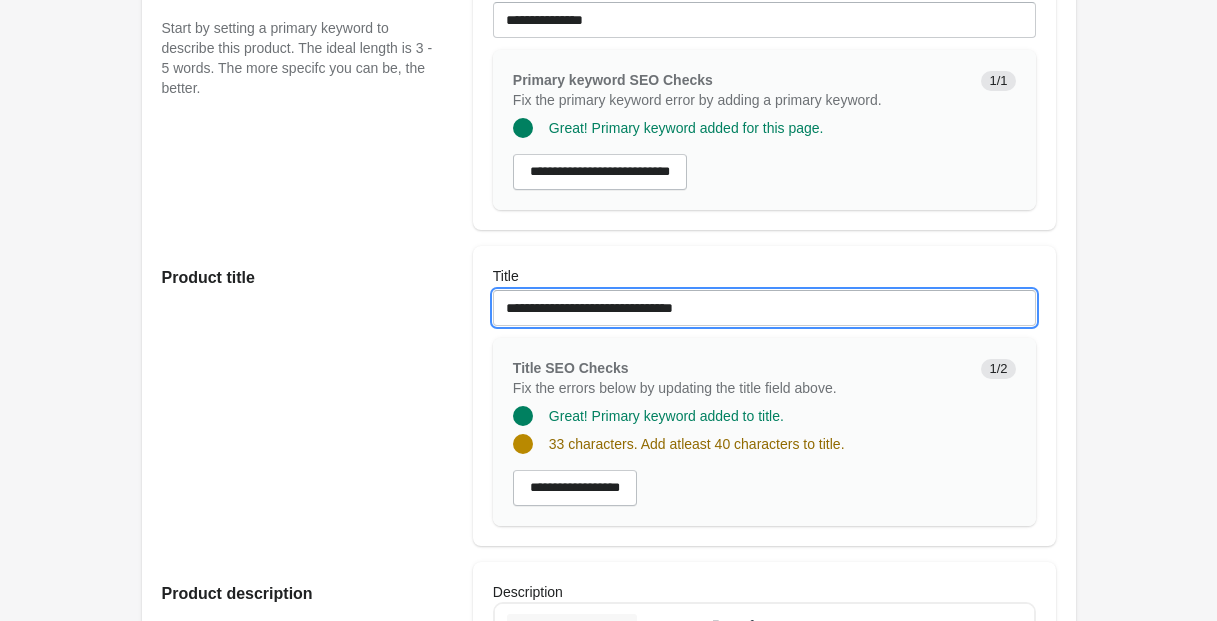 drag, startPoint x: 573, startPoint y: 326, endPoint x: 583, endPoint y: 343, distance: 19.723083 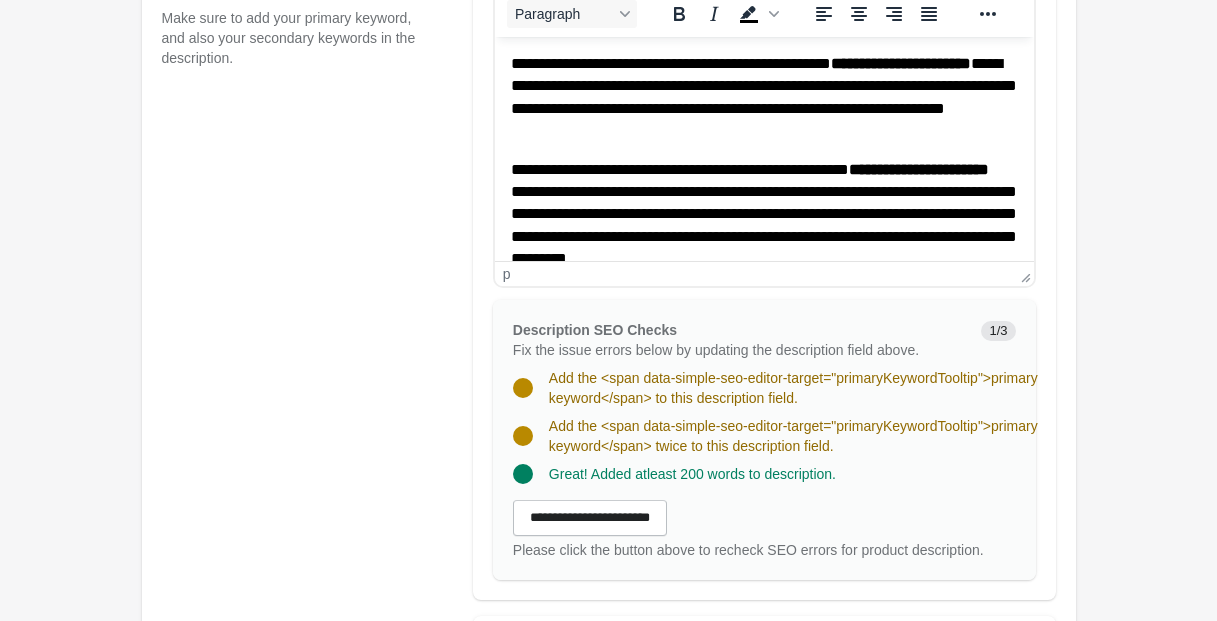 scroll, scrollTop: 898, scrollLeft: 0, axis: vertical 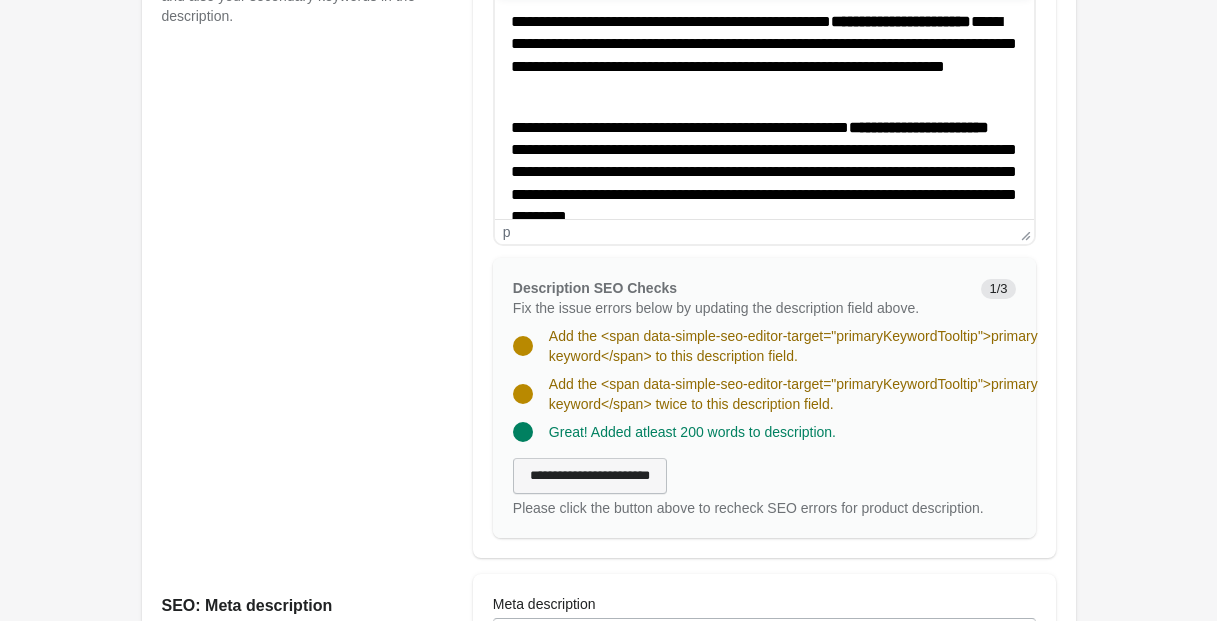 type on "**********" 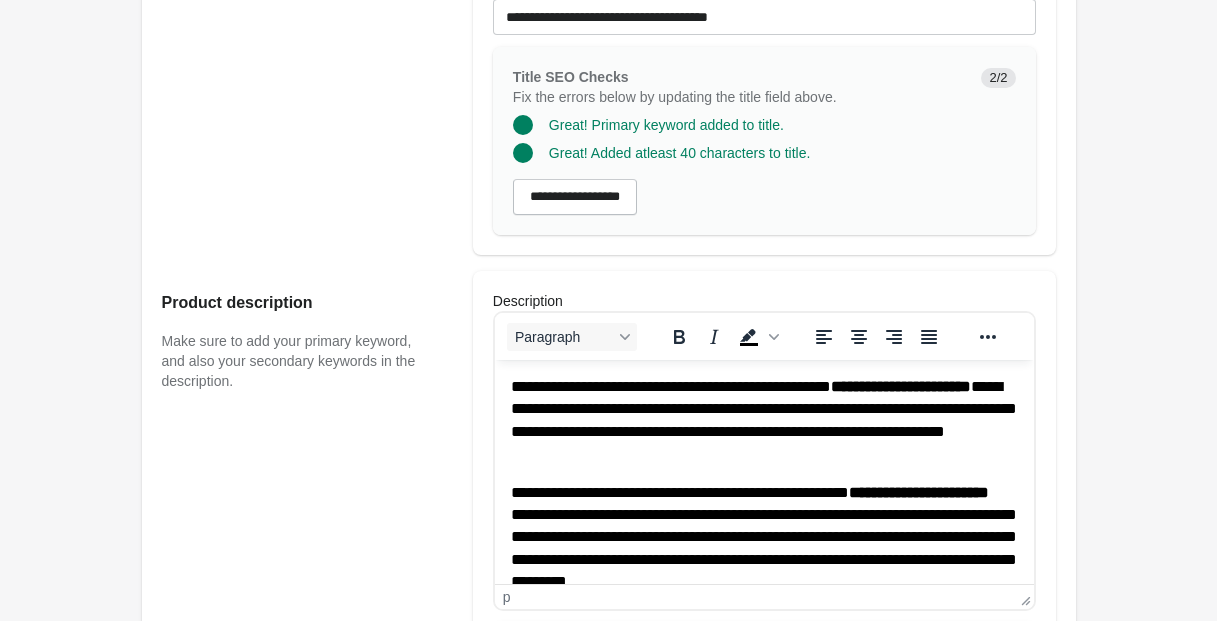 scroll, scrollTop: 527, scrollLeft: 0, axis: vertical 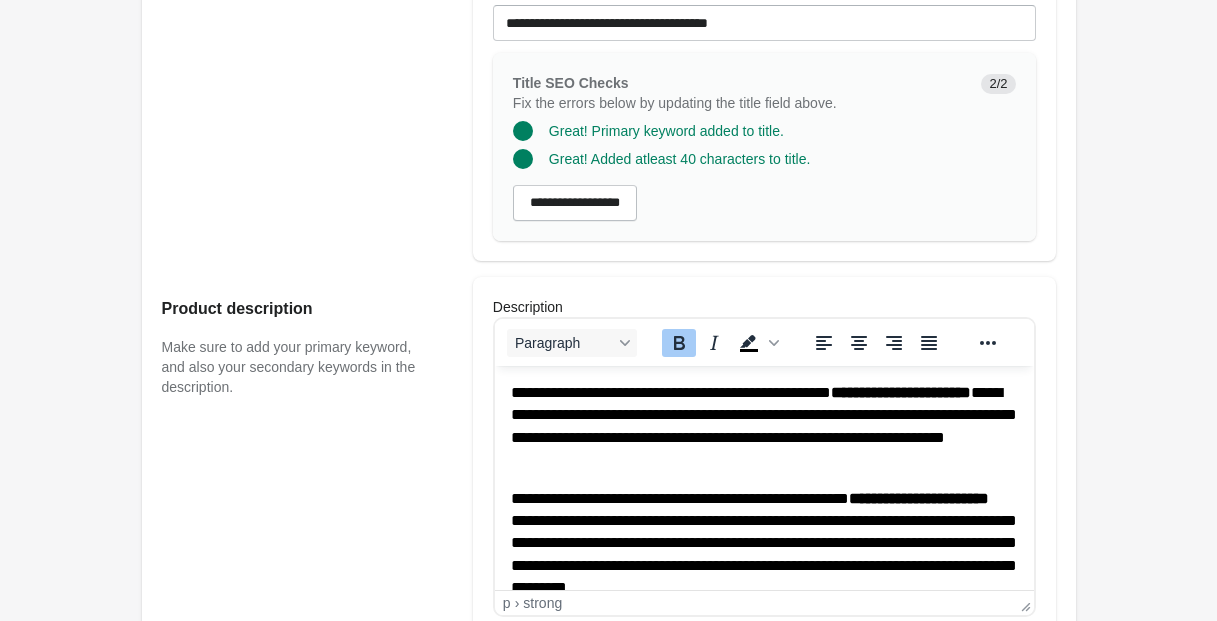 click on "**********" at bounding box center (763, 427) 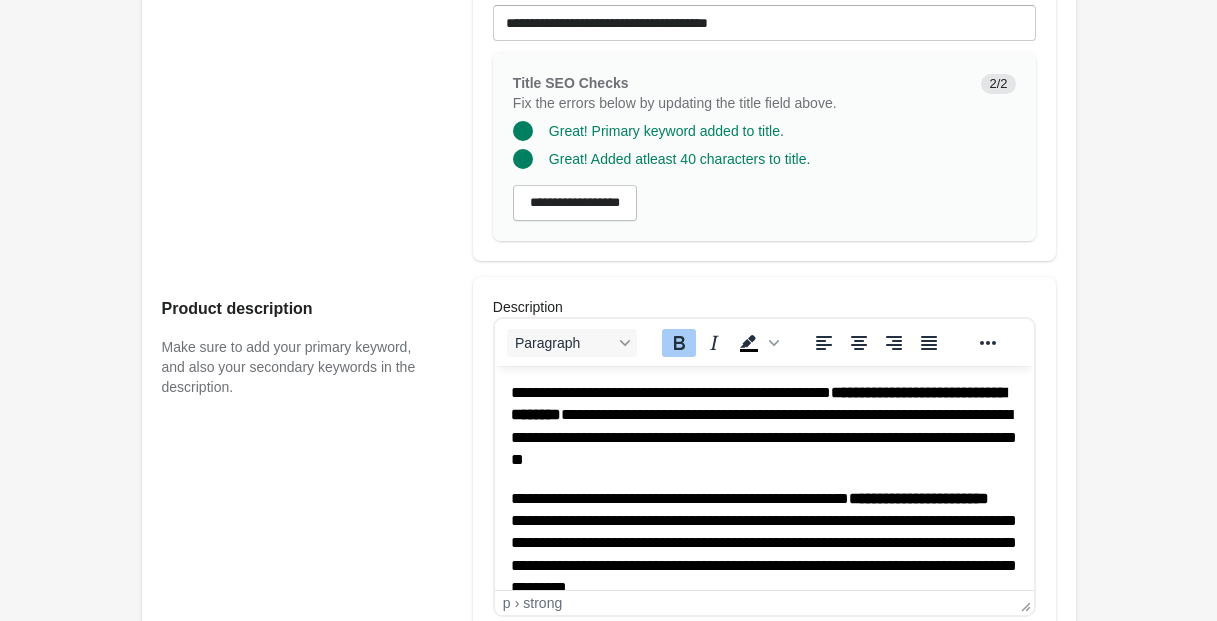 click on "**********" at bounding box center (763, 427) 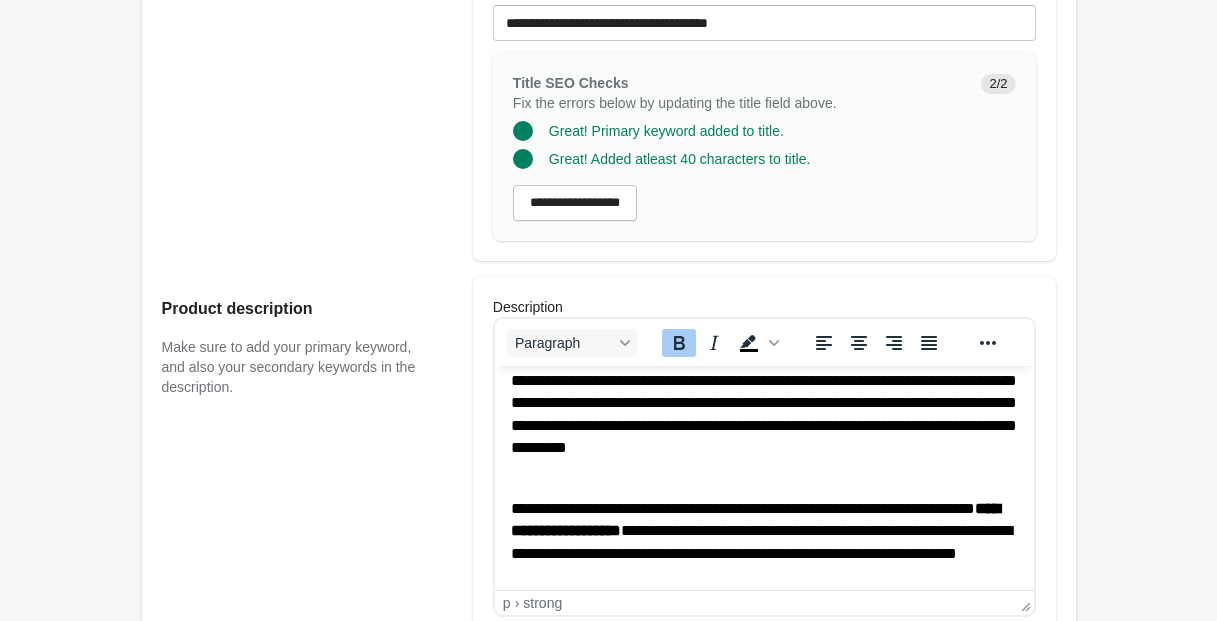 scroll, scrollTop: 111, scrollLeft: 0, axis: vertical 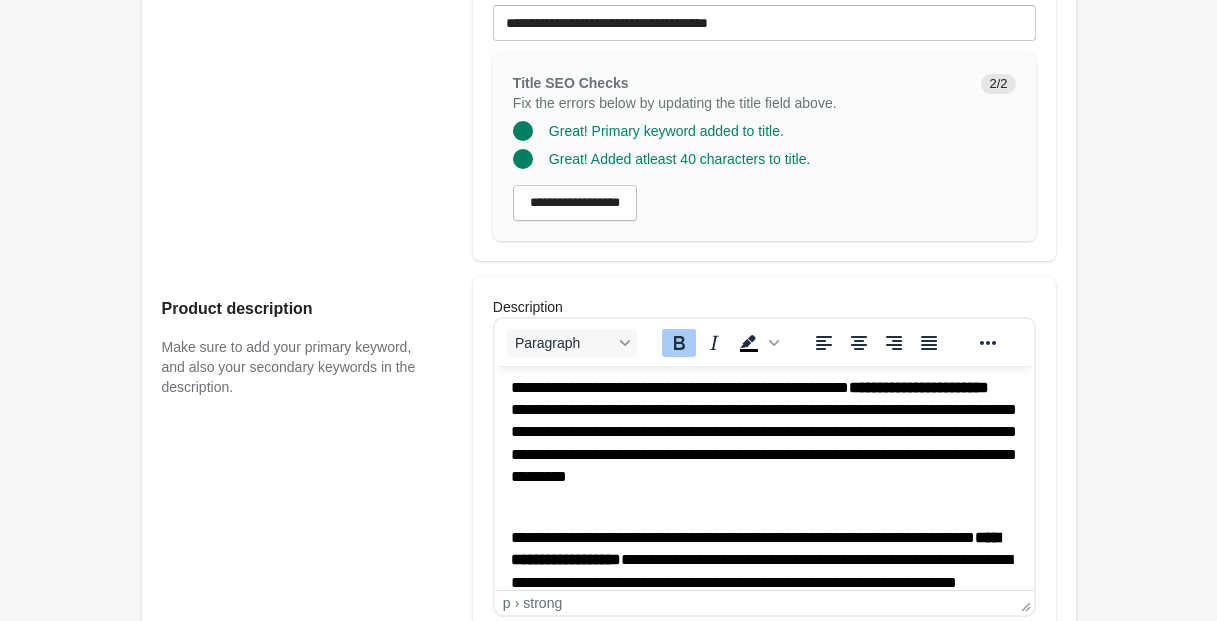 click on "**********" at bounding box center (918, 387) 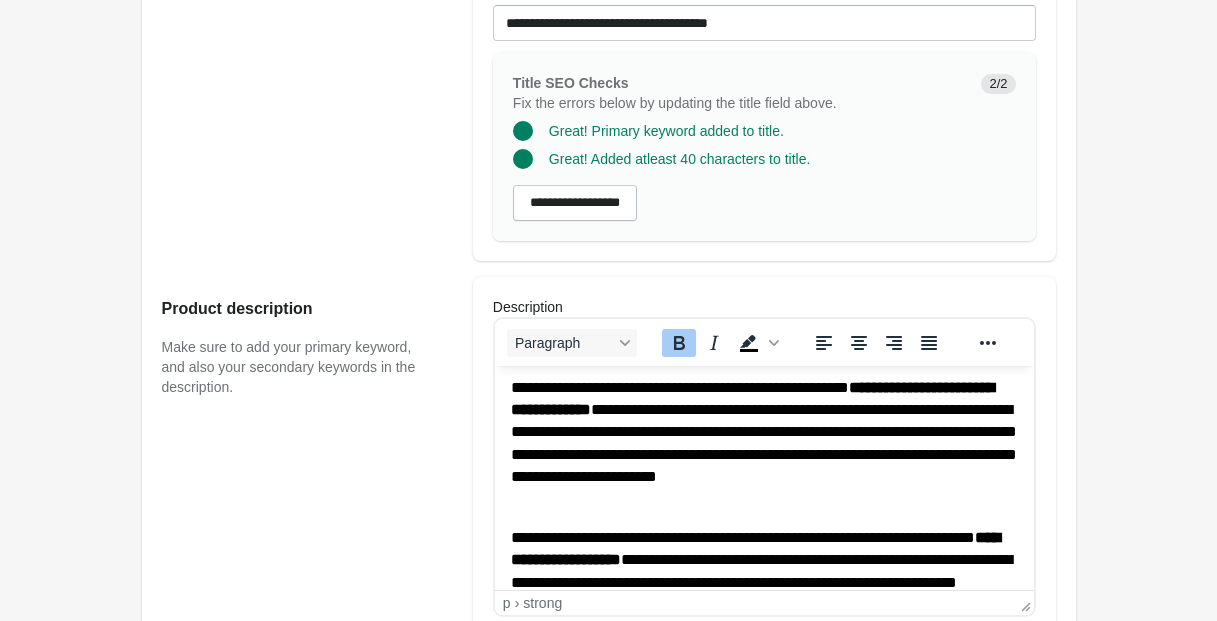 click on "**********" at bounding box center (763, 444) 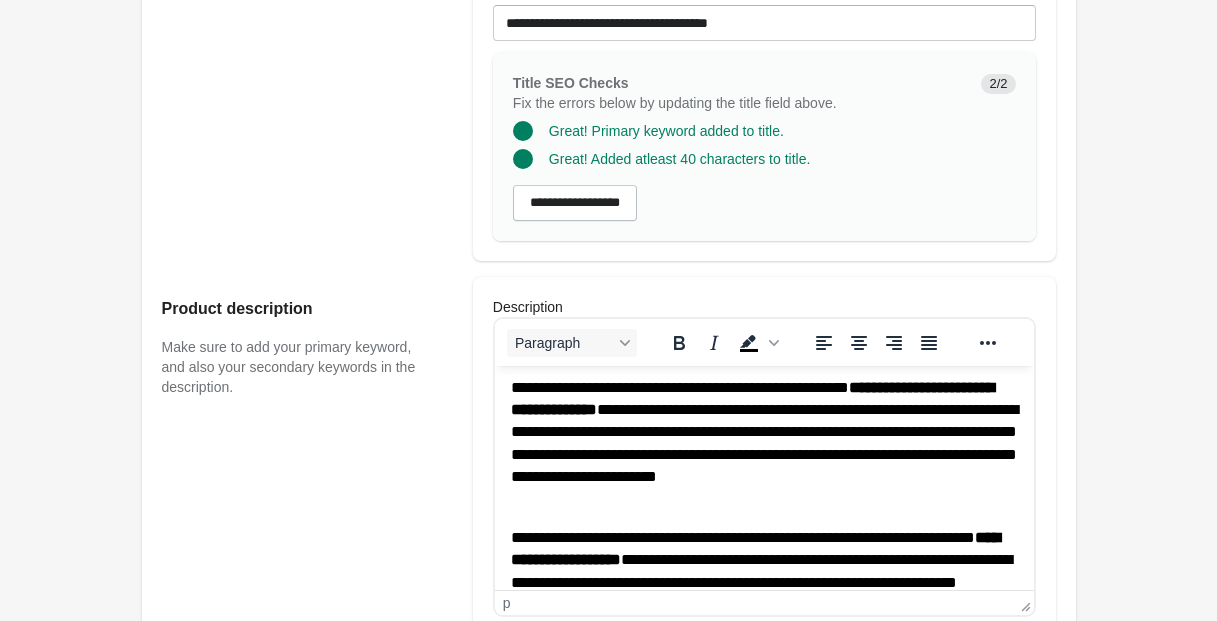 click on "**********" at bounding box center (763, 444) 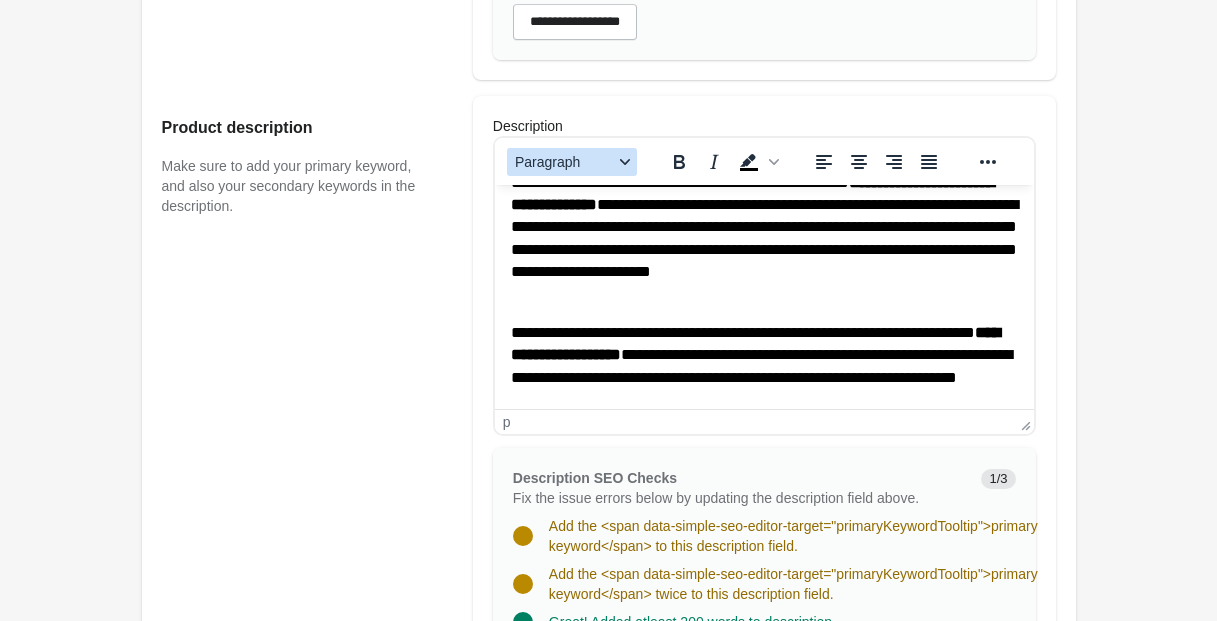 scroll, scrollTop: 140, scrollLeft: 0, axis: vertical 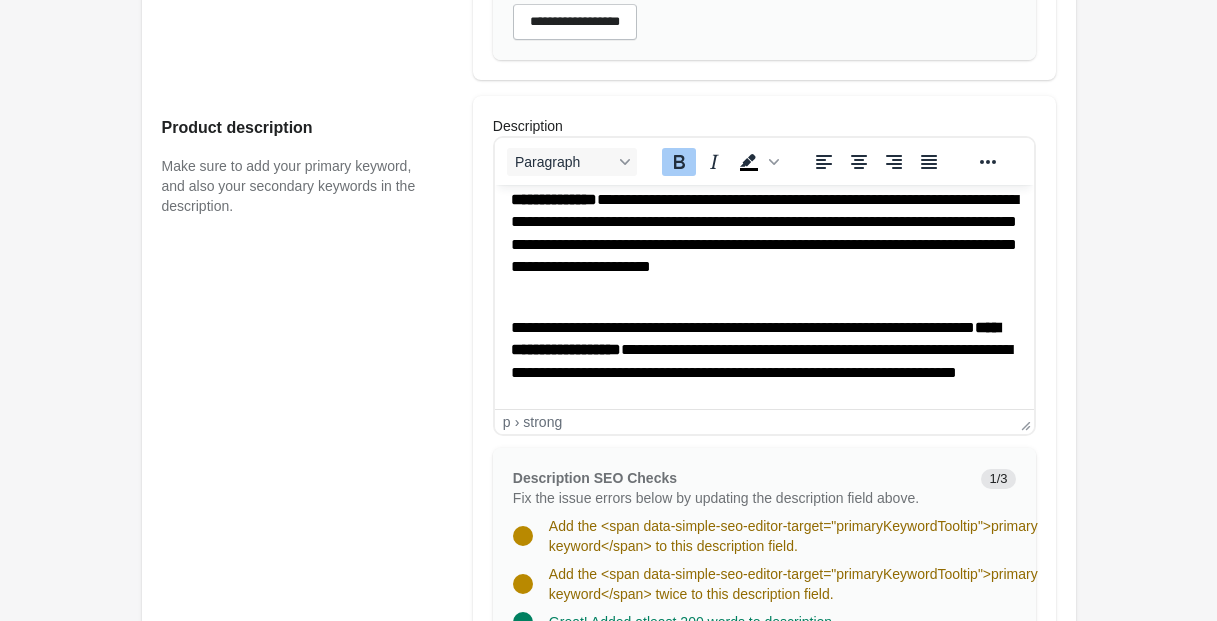 click on "**********" at bounding box center (754, 338) 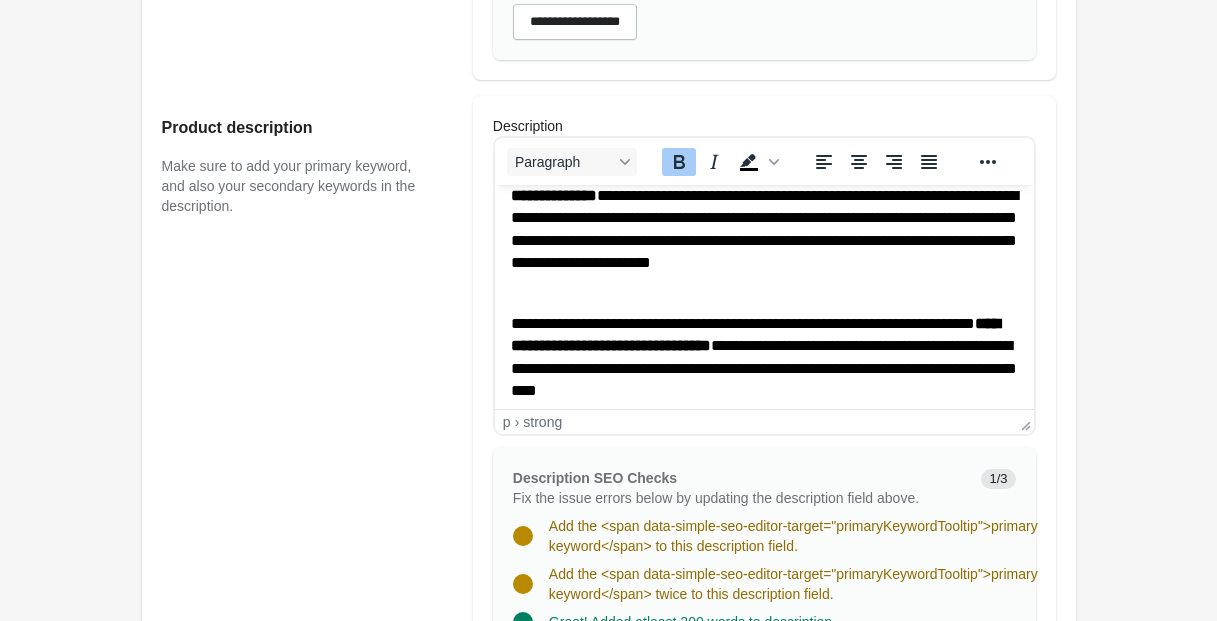 scroll, scrollTop: 187, scrollLeft: 0, axis: vertical 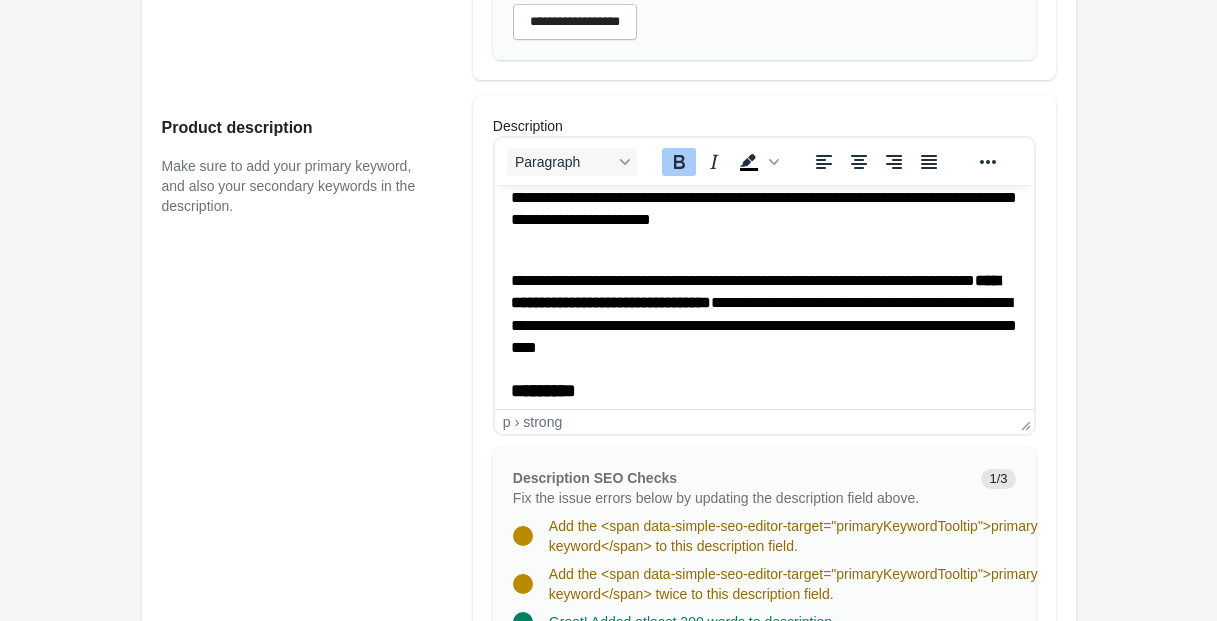 drag, startPoint x: 901, startPoint y: 301, endPoint x: 877, endPoint y: 315, distance: 27.784887 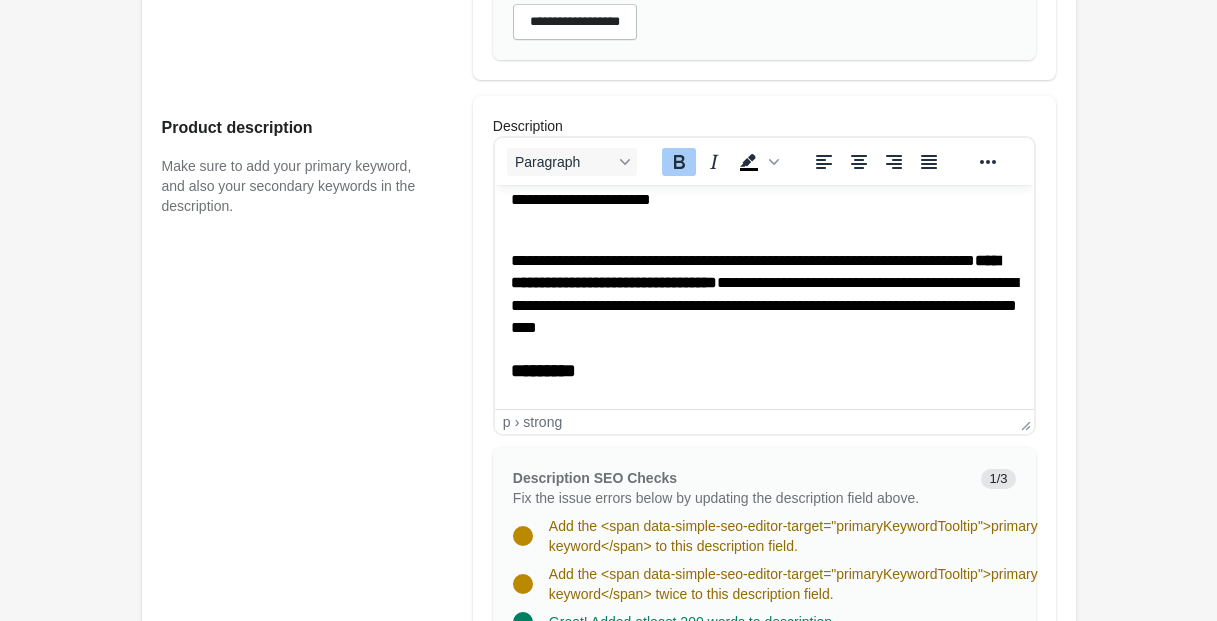 scroll, scrollTop: 212, scrollLeft: 0, axis: vertical 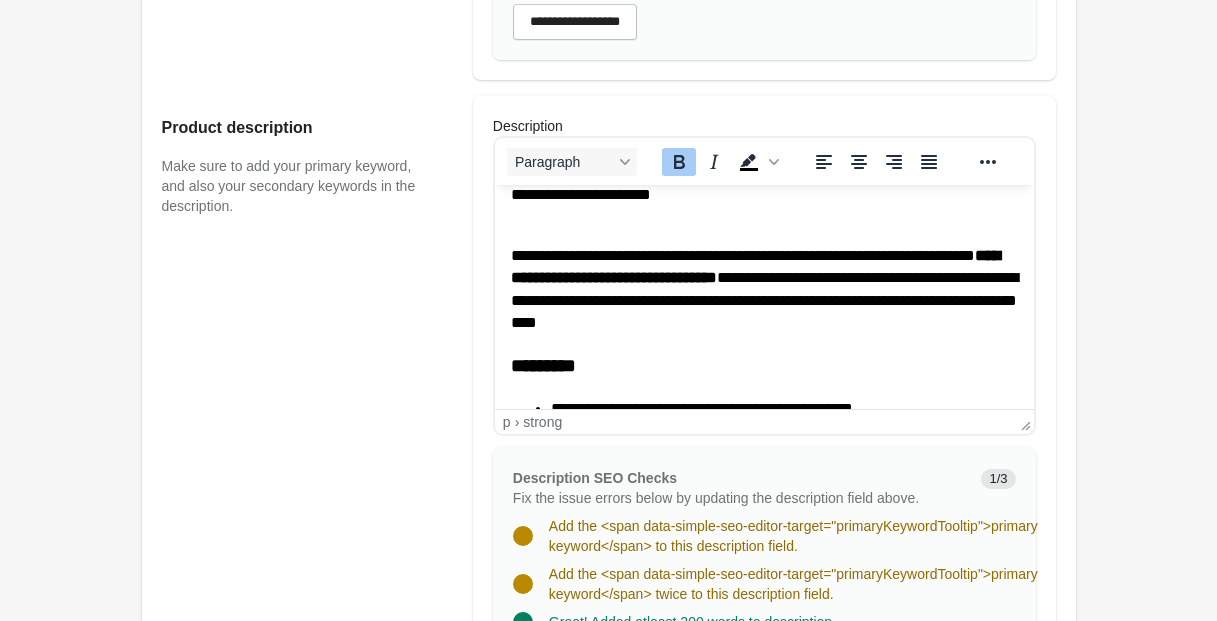 click on "*******" 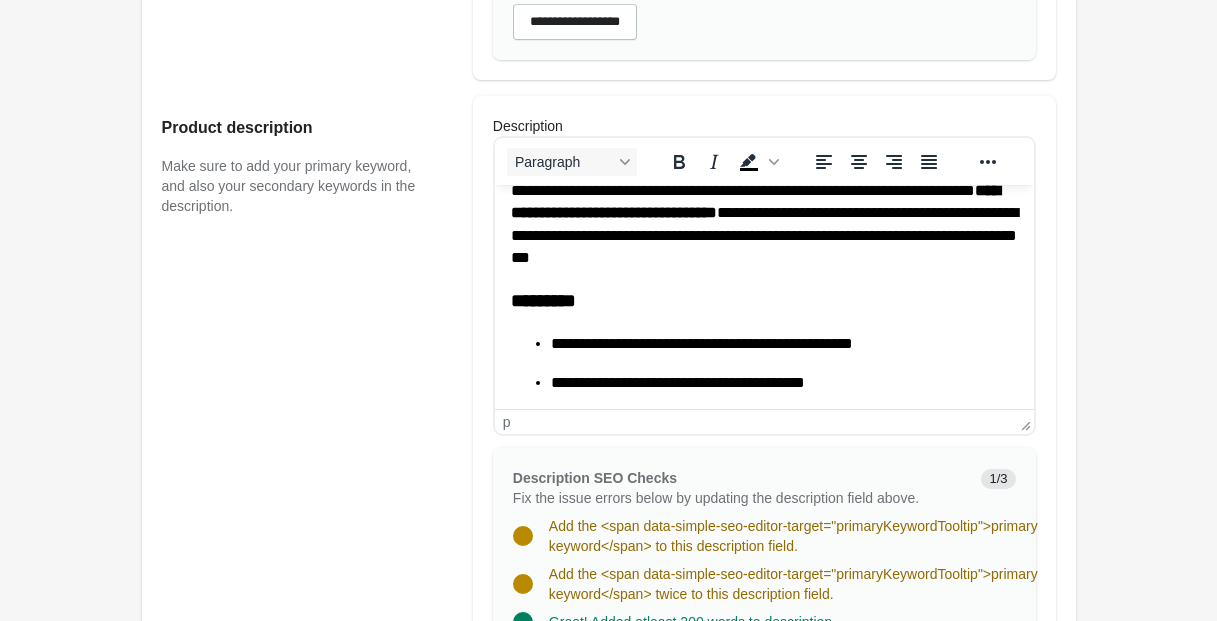 scroll, scrollTop: 255, scrollLeft: 0, axis: vertical 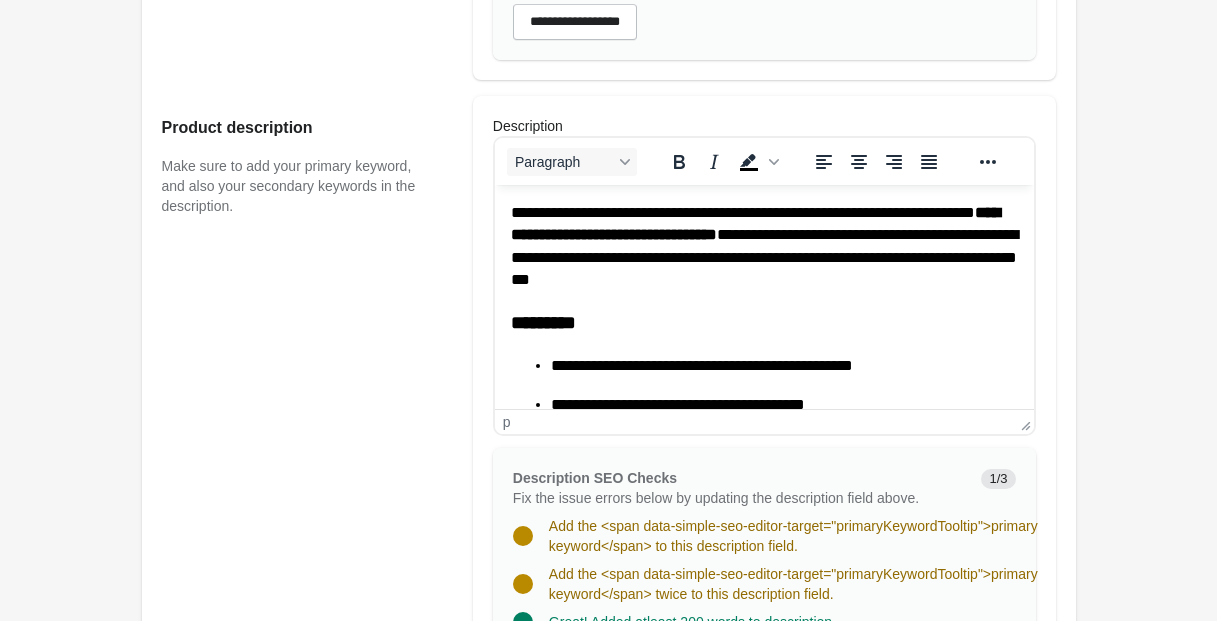 click on "**********" at bounding box center (763, 247) 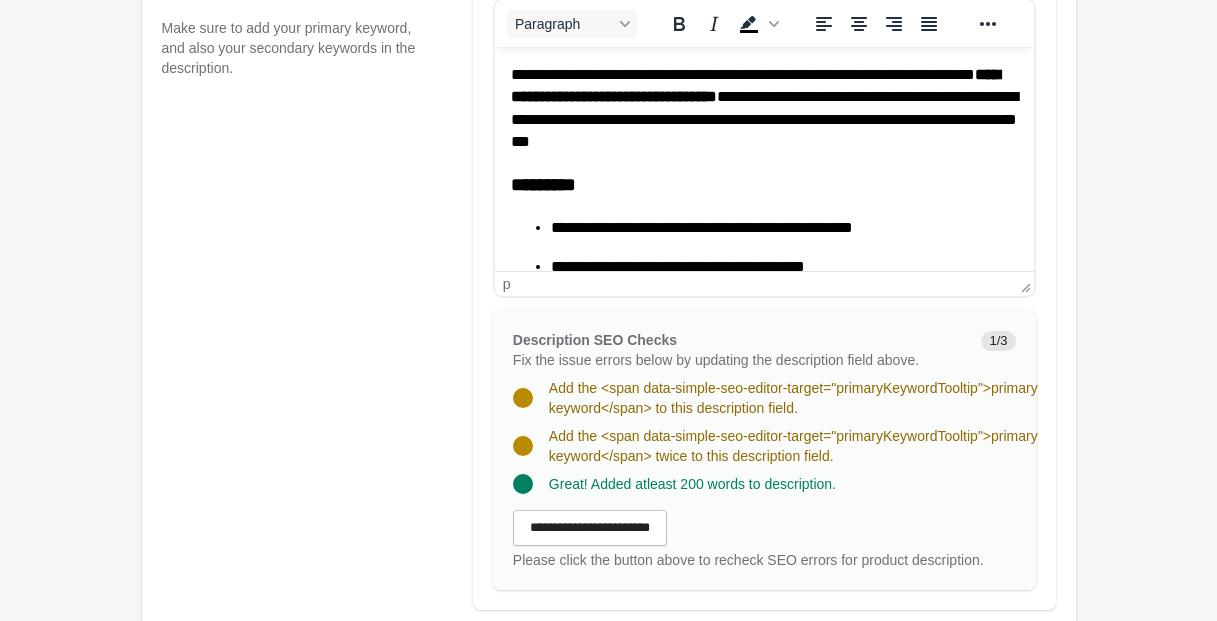 scroll, scrollTop: 843, scrollLeft: 0, axis: vertical 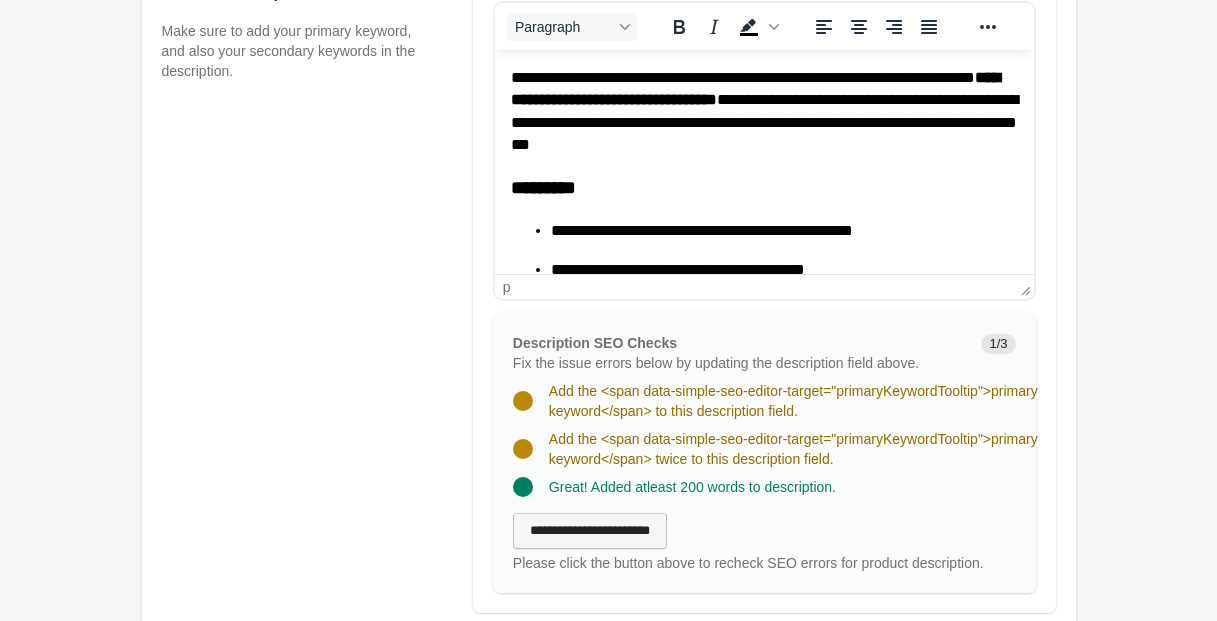 click on "**********" at bounding box center (590, 531) 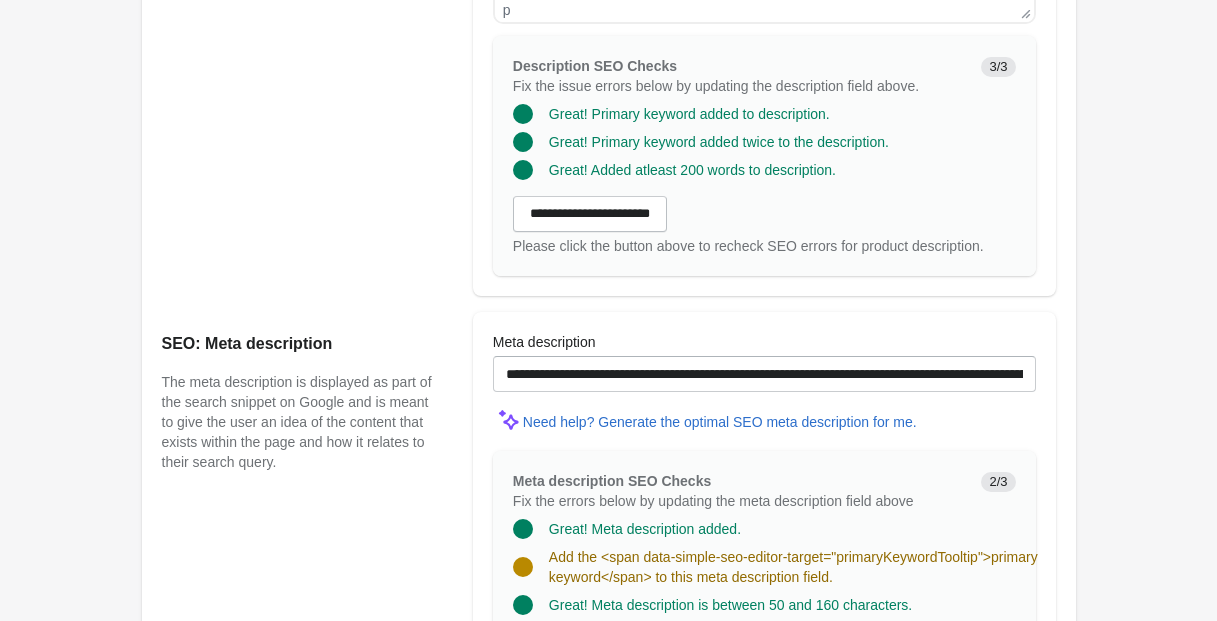 scroll, scrollTop: 1165, scrollLeft: 0, axis: vertical 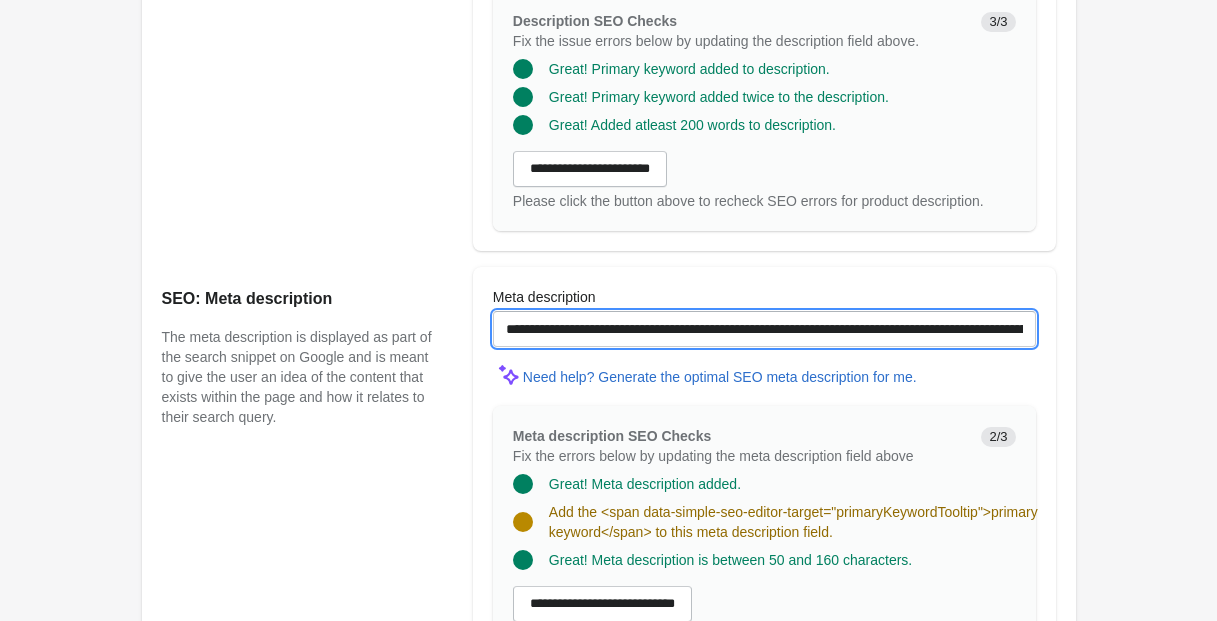 drag, startPoint x: 541, startPoint y: 347, endPoint x: 409, endPoint y: 349, distance: 132.01515 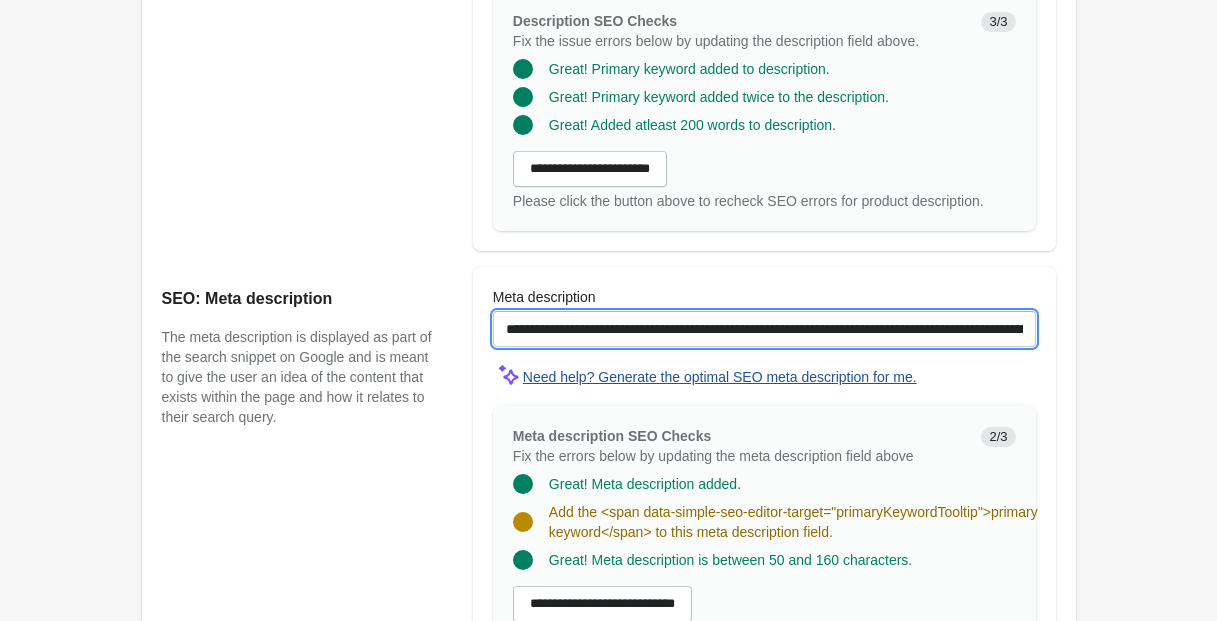 drag, startPoint x: 615, startPoint y: 349, endPoint x: 549, endPoint y: 378, distance: 72.09022 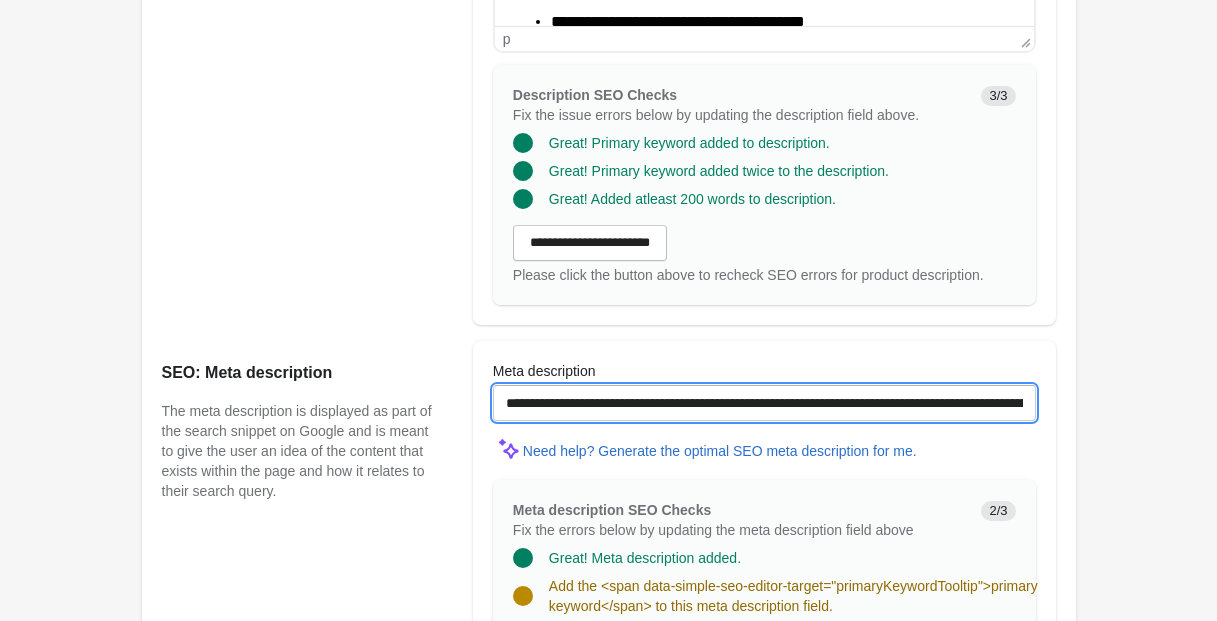 click on "**********" at bounding box center (764, 403) 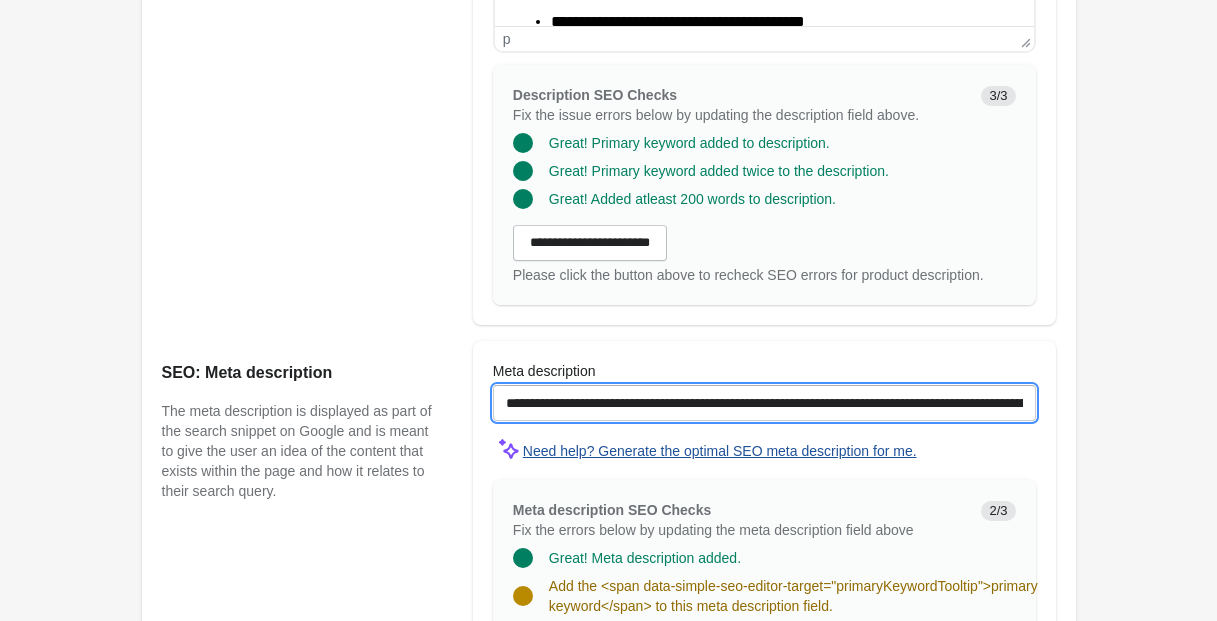 scroll, scrollTop: 1090, scrollLeft: 0, axis: vertical 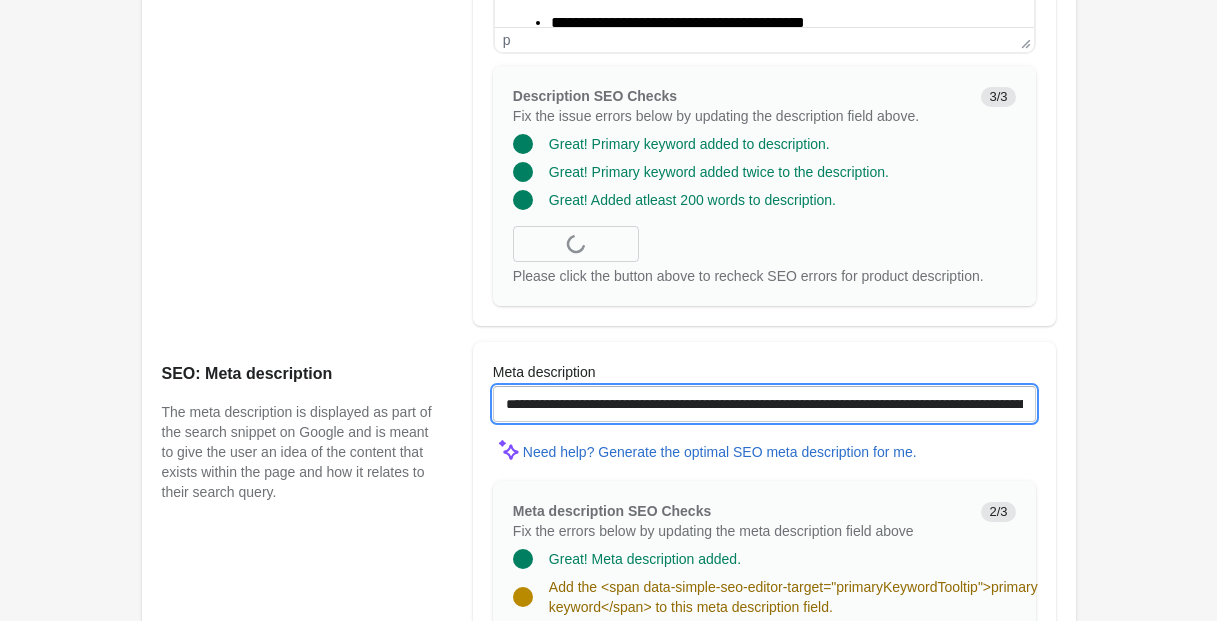 click on "**********" at bounding box center (764, 404) 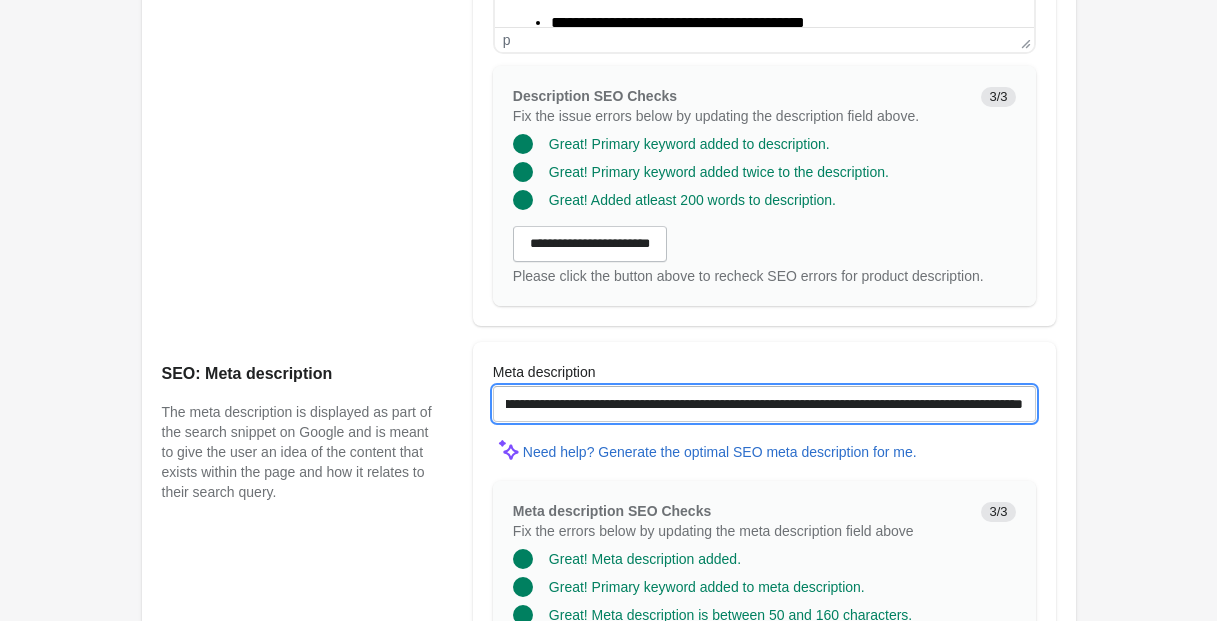 scroll, scrollTop: 0, scrollLeft: 348, axis: horizontal 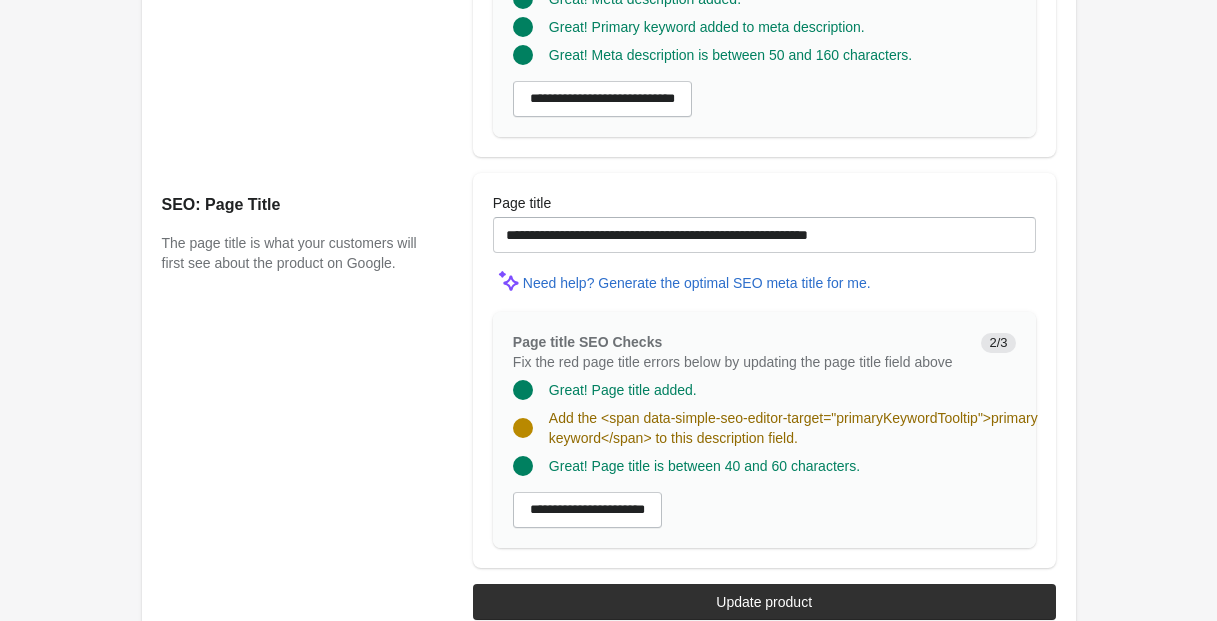 type on "**********" 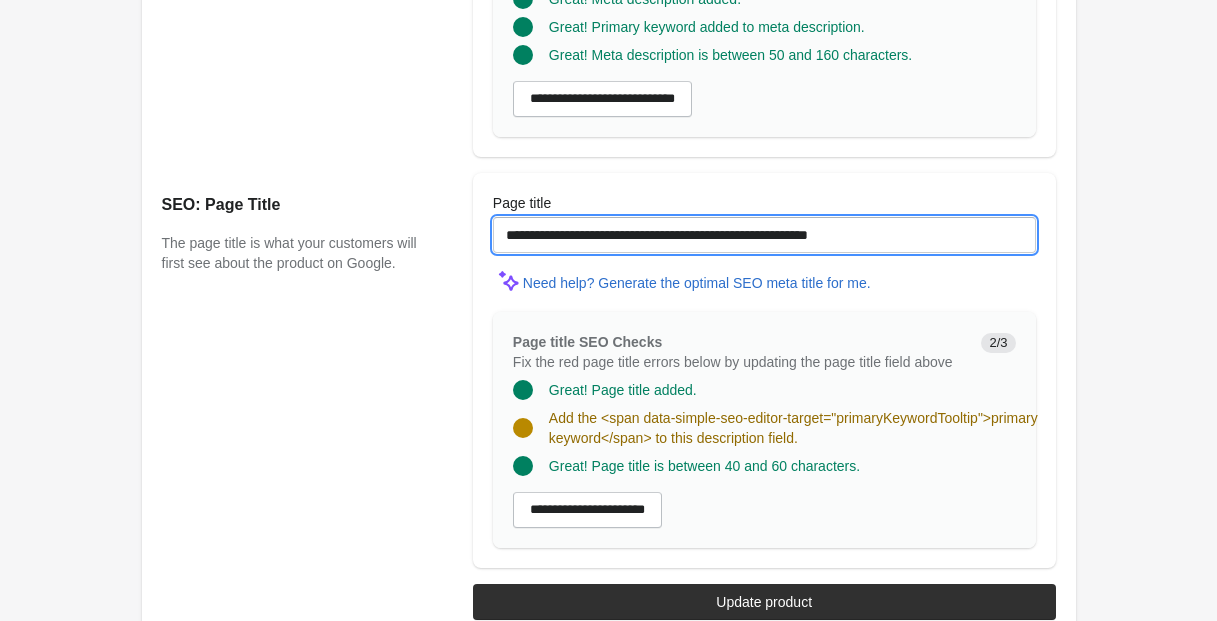 scroll, scrollTop: 0, scrollLeft: 0, axis: both 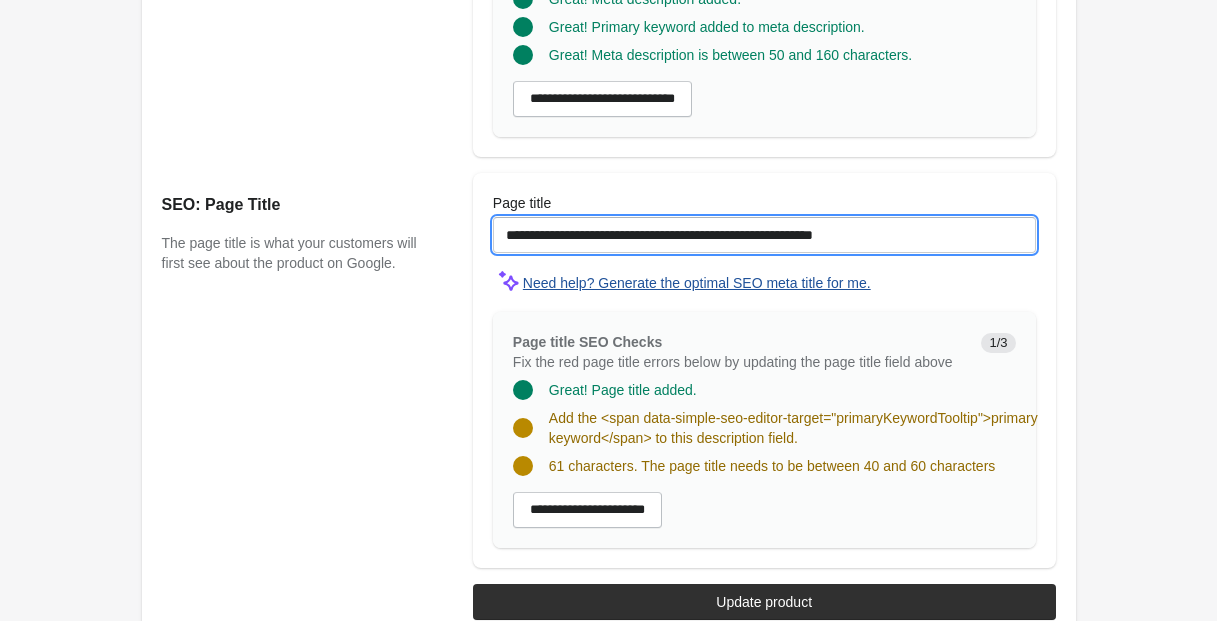 drag, startPoint x: 617, startPoint y: 253, endPoint x: 561, endPoint y: 294, distance: 69.40461 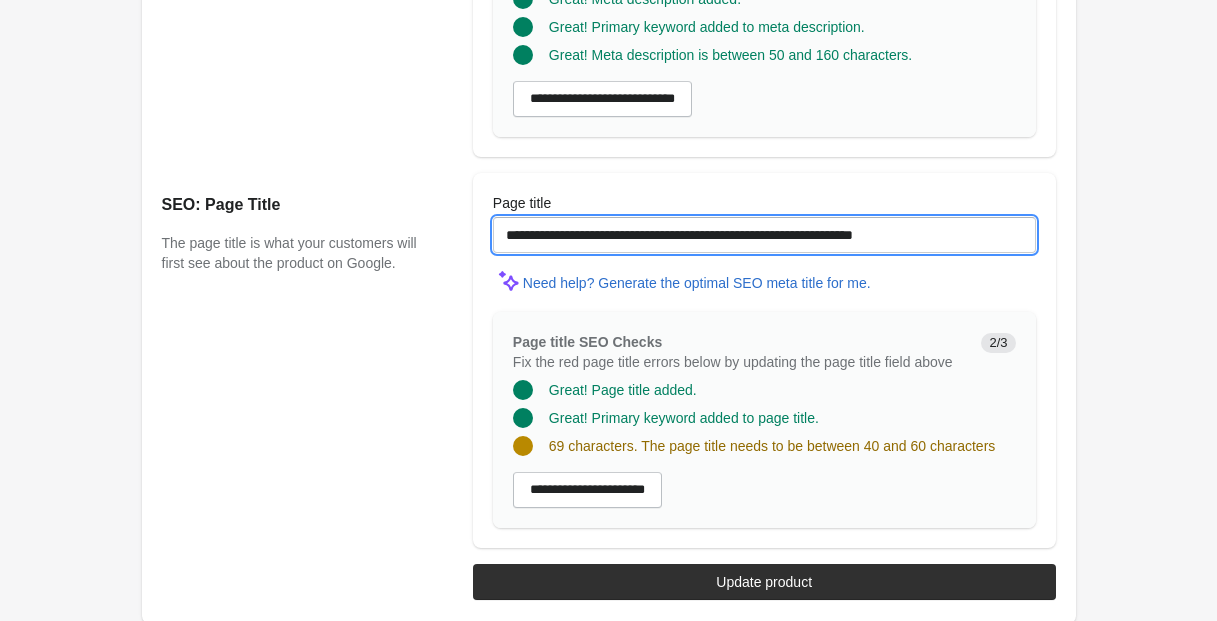drag, startPoint x: 782, startPoint y: 255, endPoint x: 1012, endPoint y: 256, distance: 230.00217 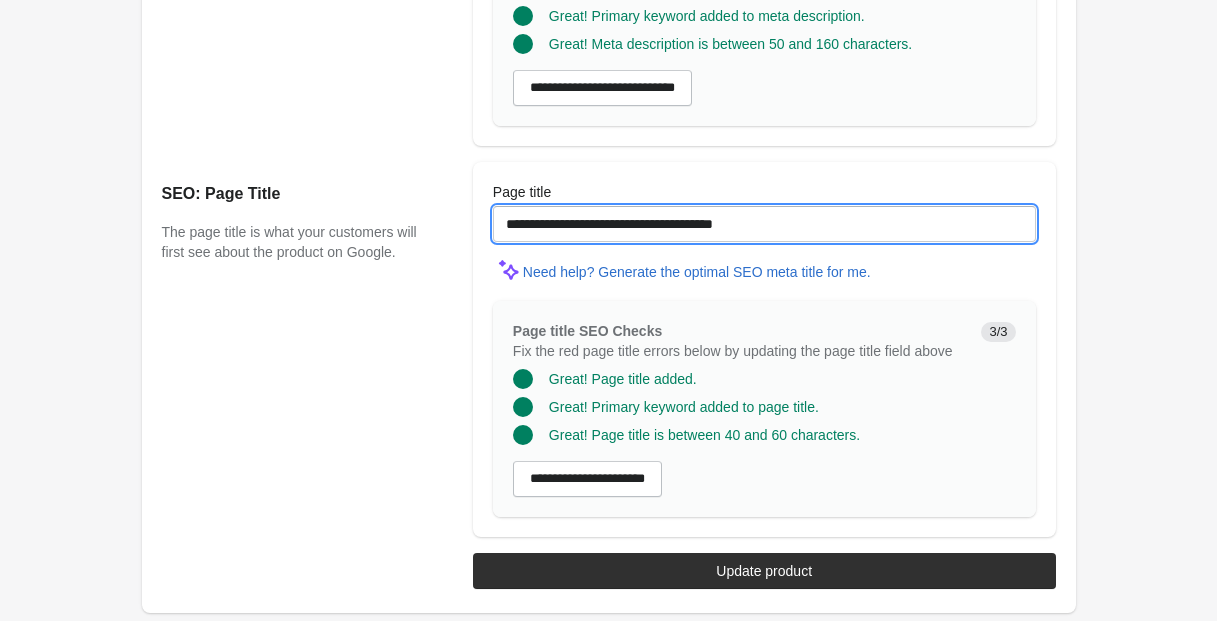 scroll, scrollTop: 1717, scrollLeft: 0, axis: vertical 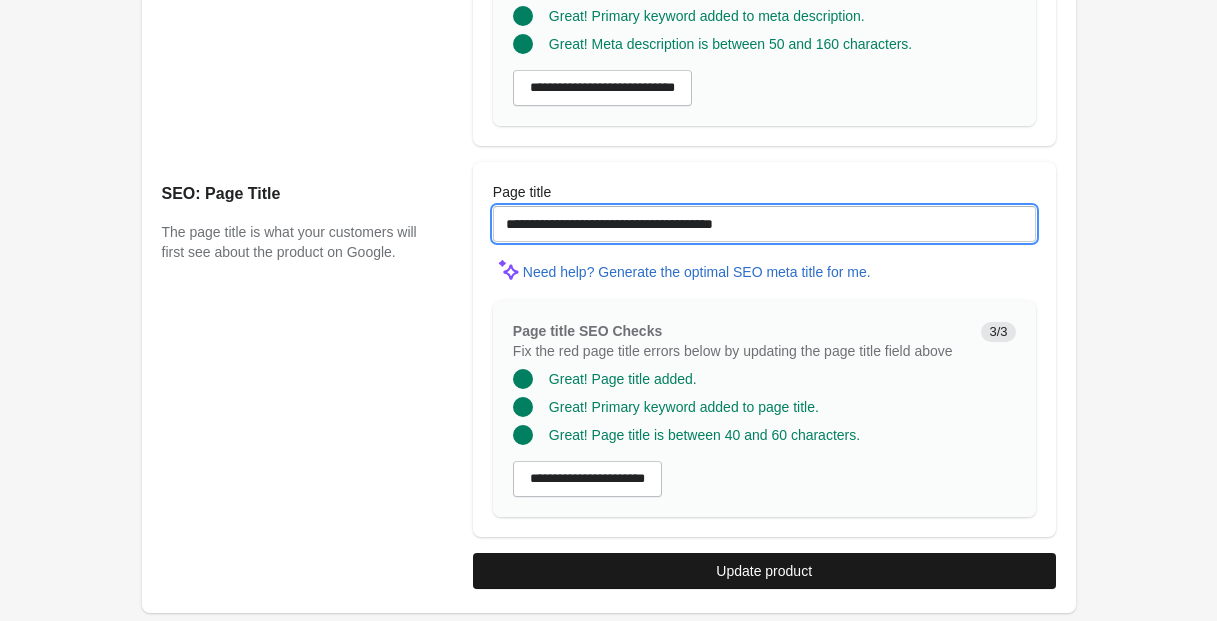 type on "**********" 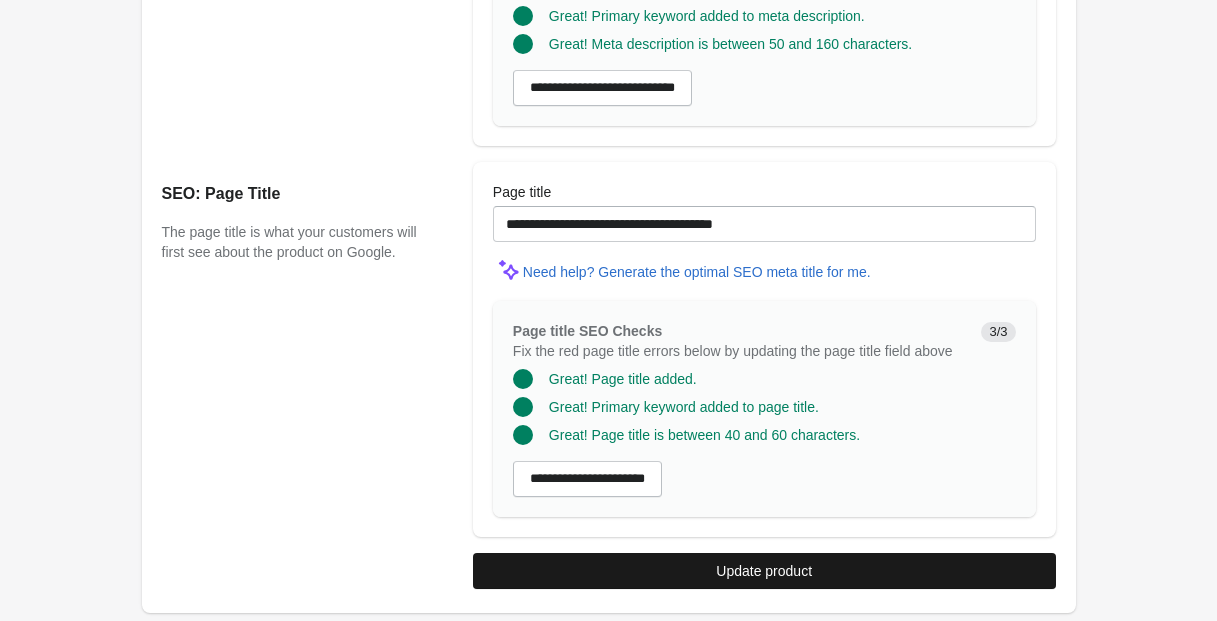 click on "Update product" at bounding box center (764, 571) 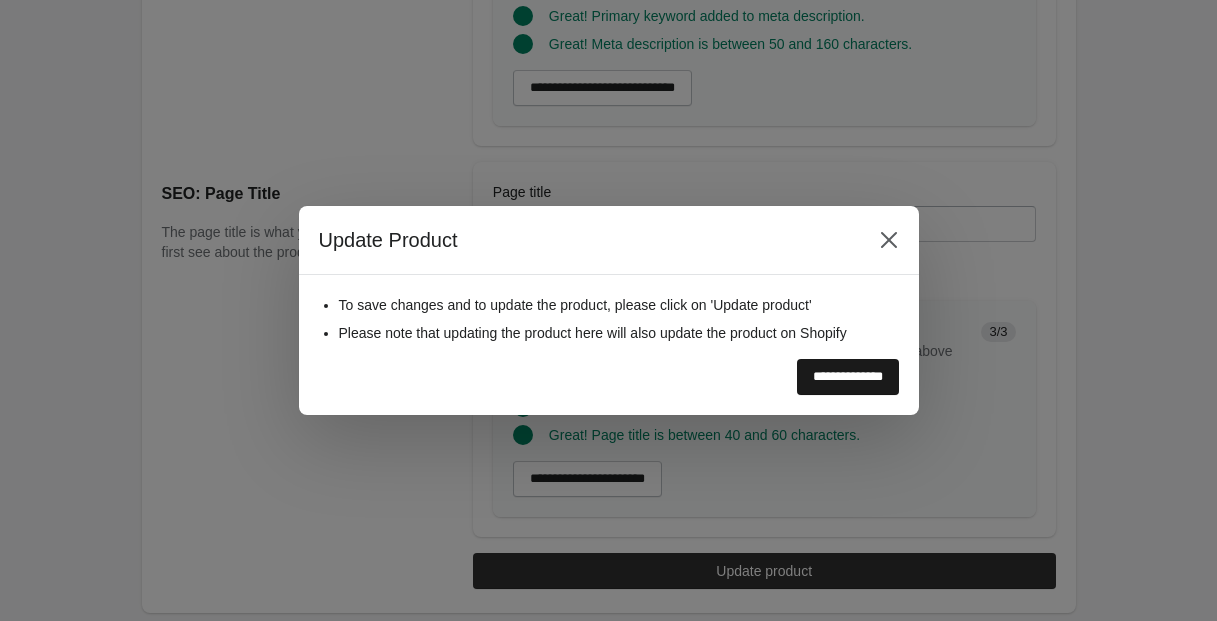 click on "**********" at bounding box center (848, 377) 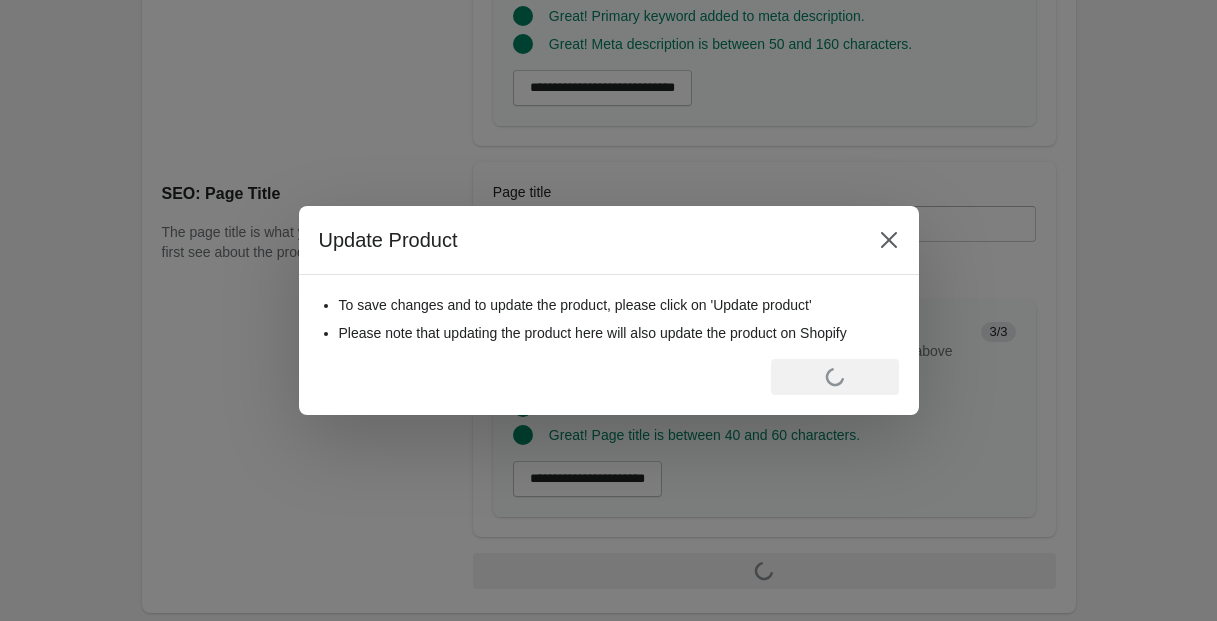 scroll, scrollTop: 0, scrollLeft: 0, axis: both 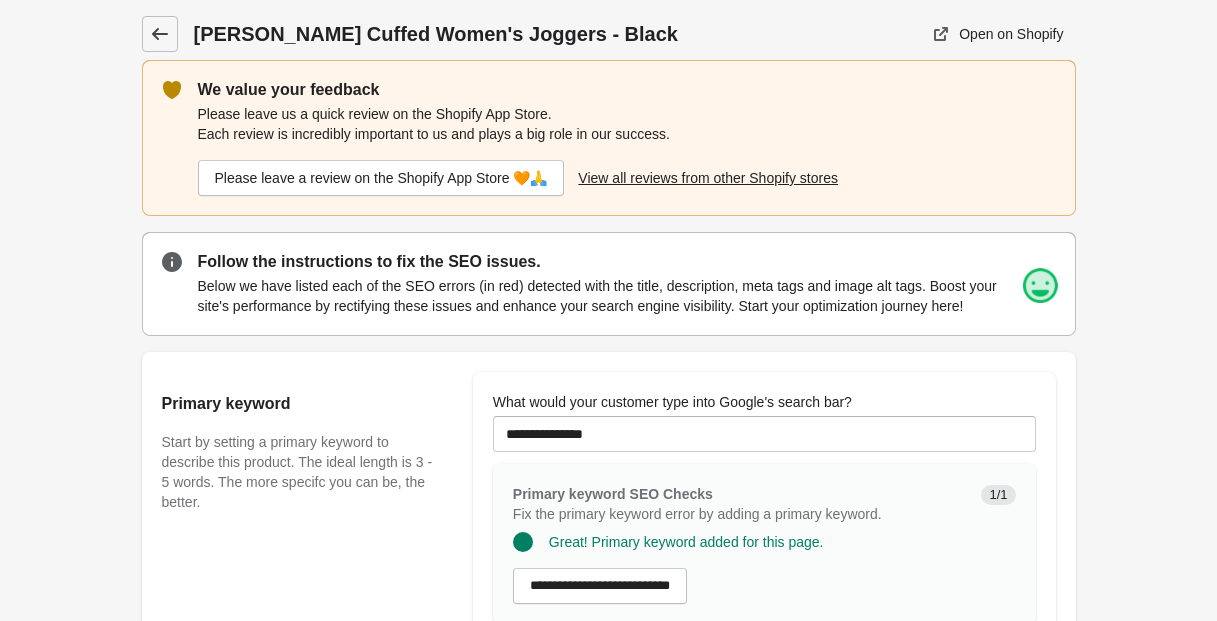 click 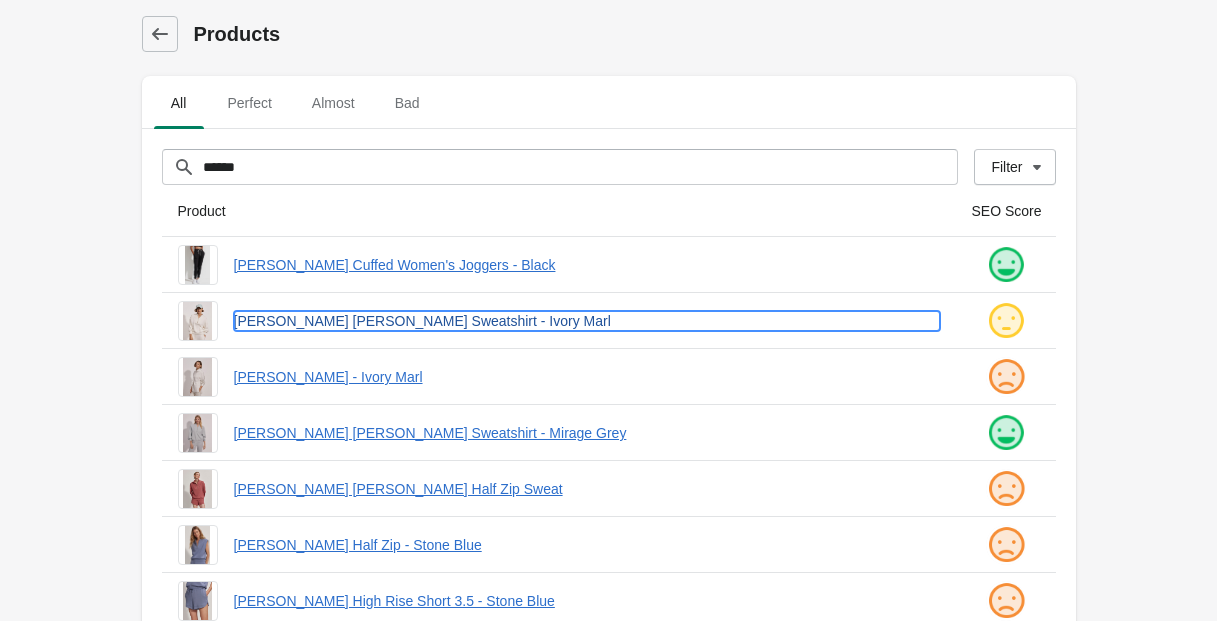 click on "[PERSON_NAME] [PERSON_NAME] Sweatshirt - Ivory Marl" at bounding box center (587, 321) 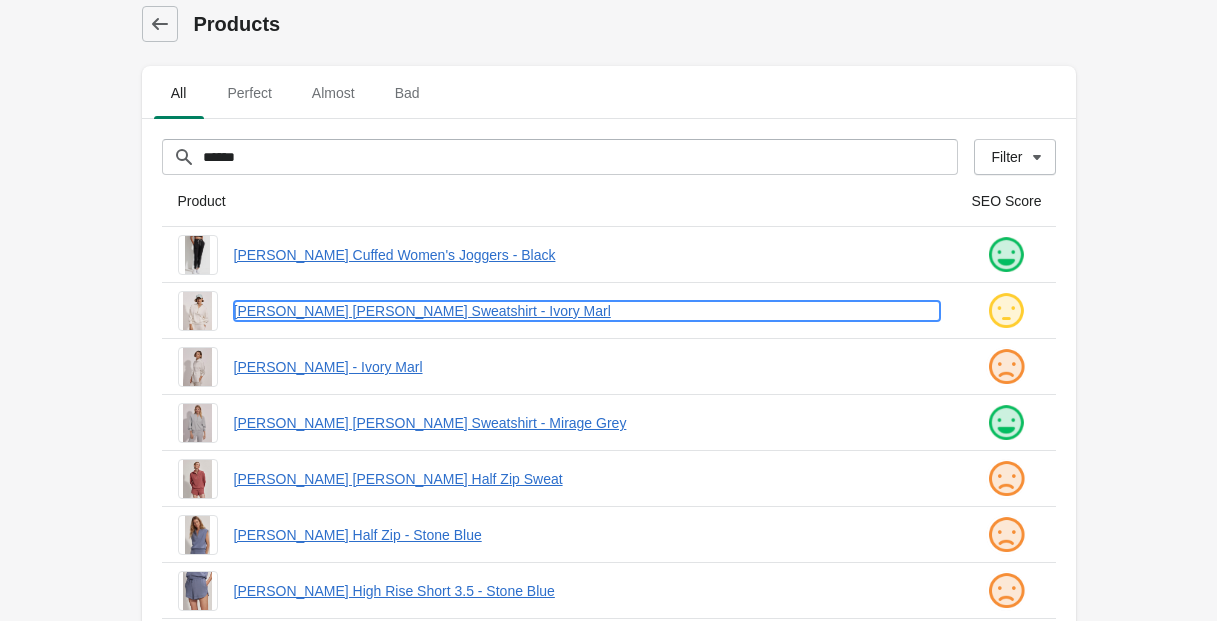 scroll, scrollTop: 11, scrollLeft: 0, axis: vertical 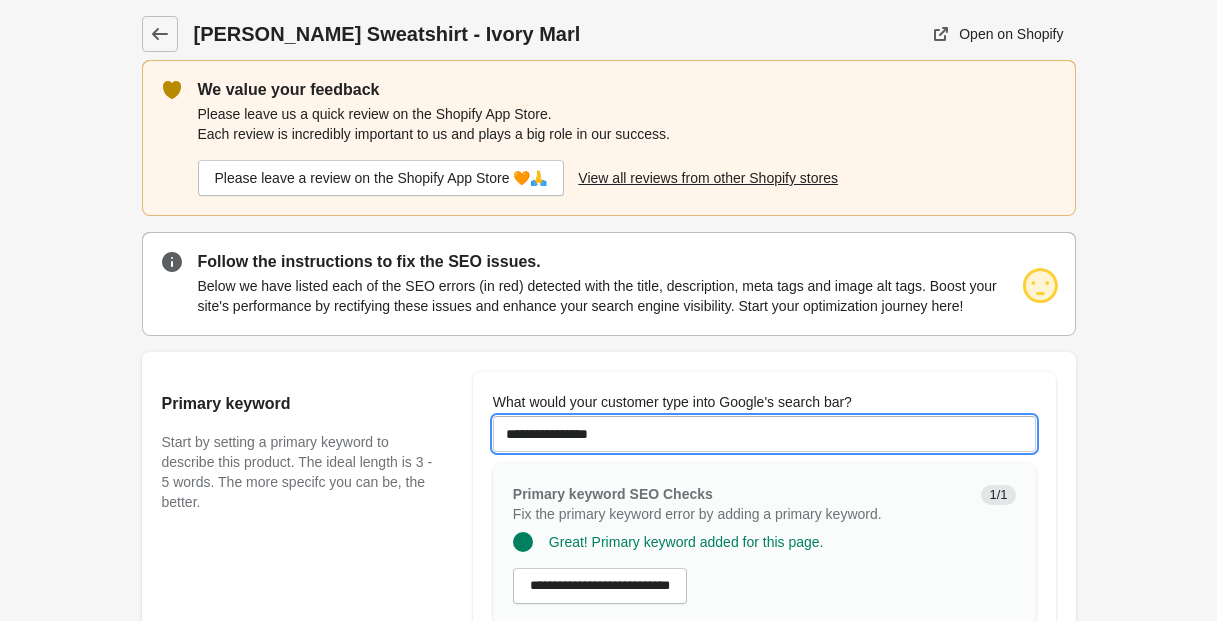 drag, startPoint x: 646, startPoint y: 454, endPoint x: 483, endPoint y: 449, distance: 163.07668 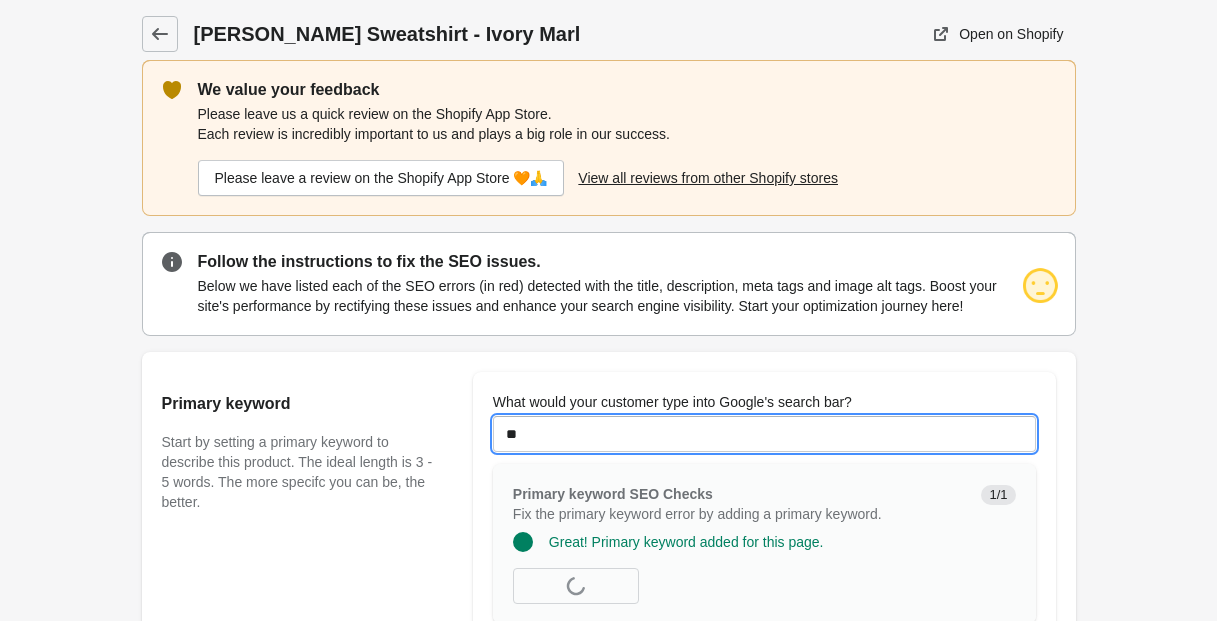 type on "*" 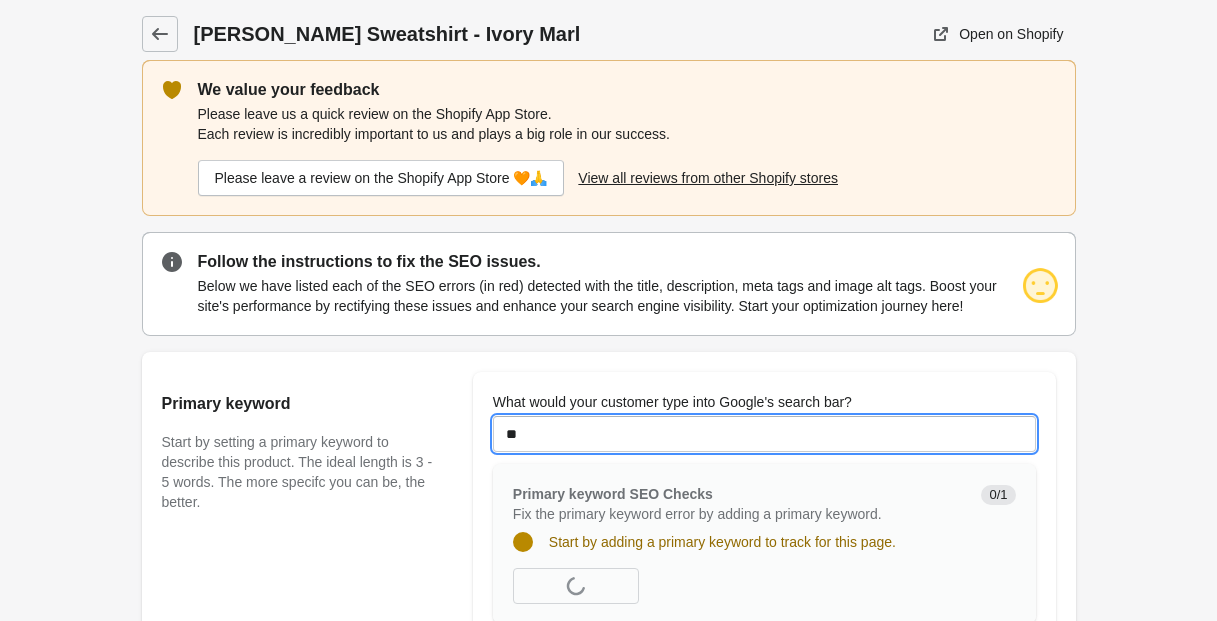 type on "*" 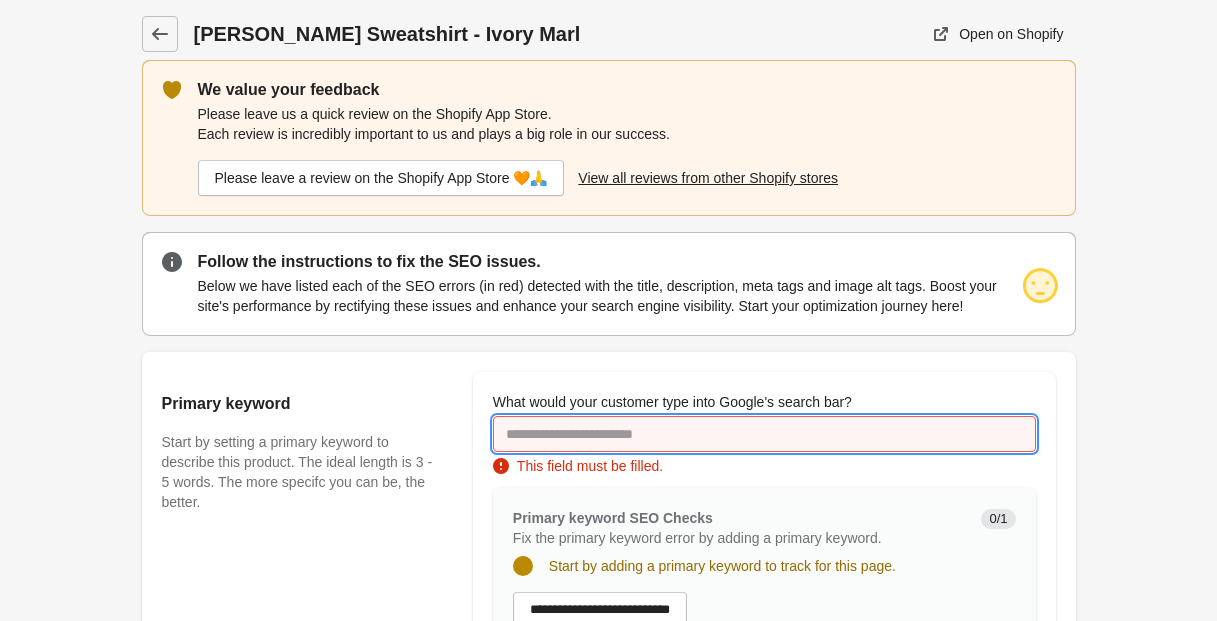 type on "*" 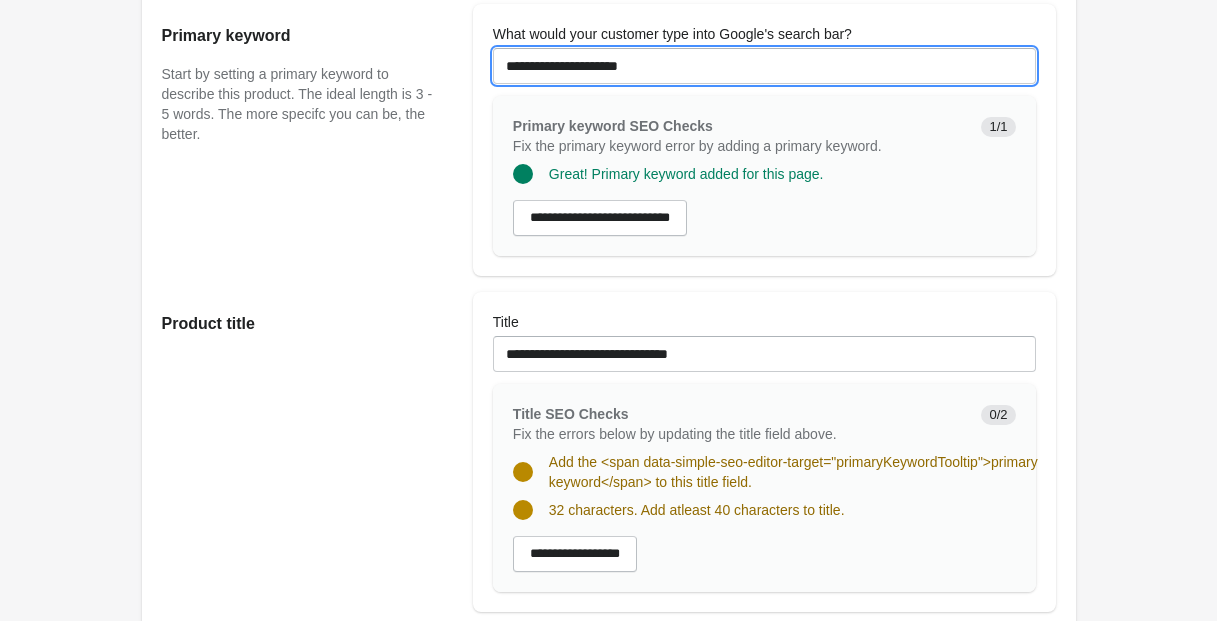 scroll, scrollTop: 371, scrollLeft: 0, axis: vertical 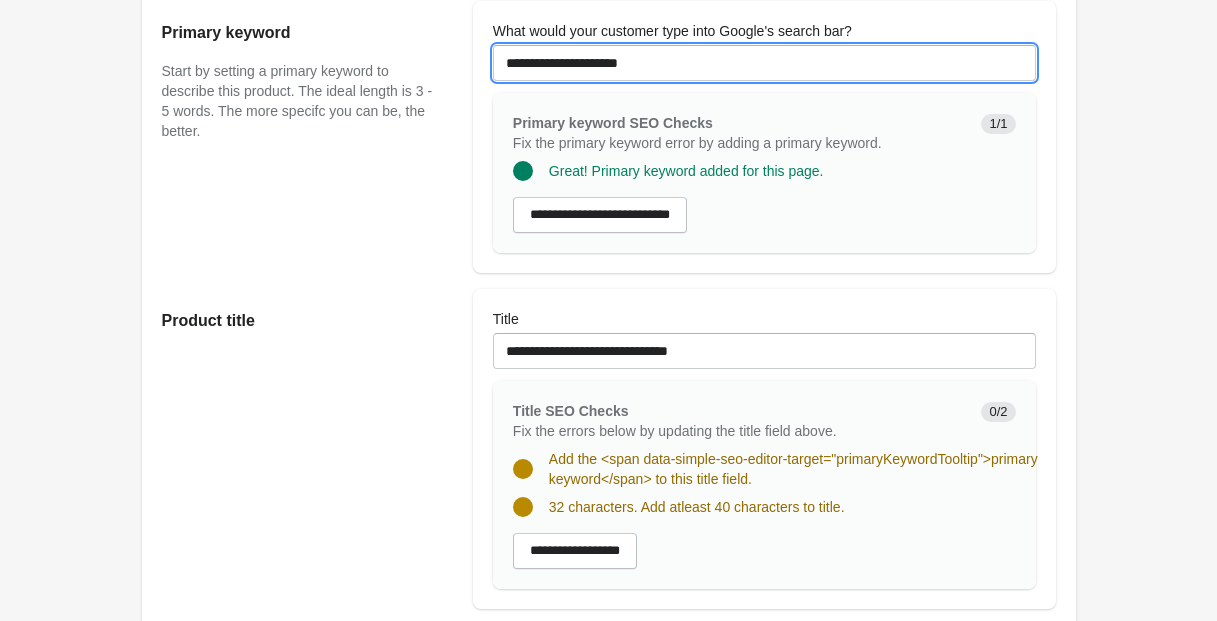 type on "**********" 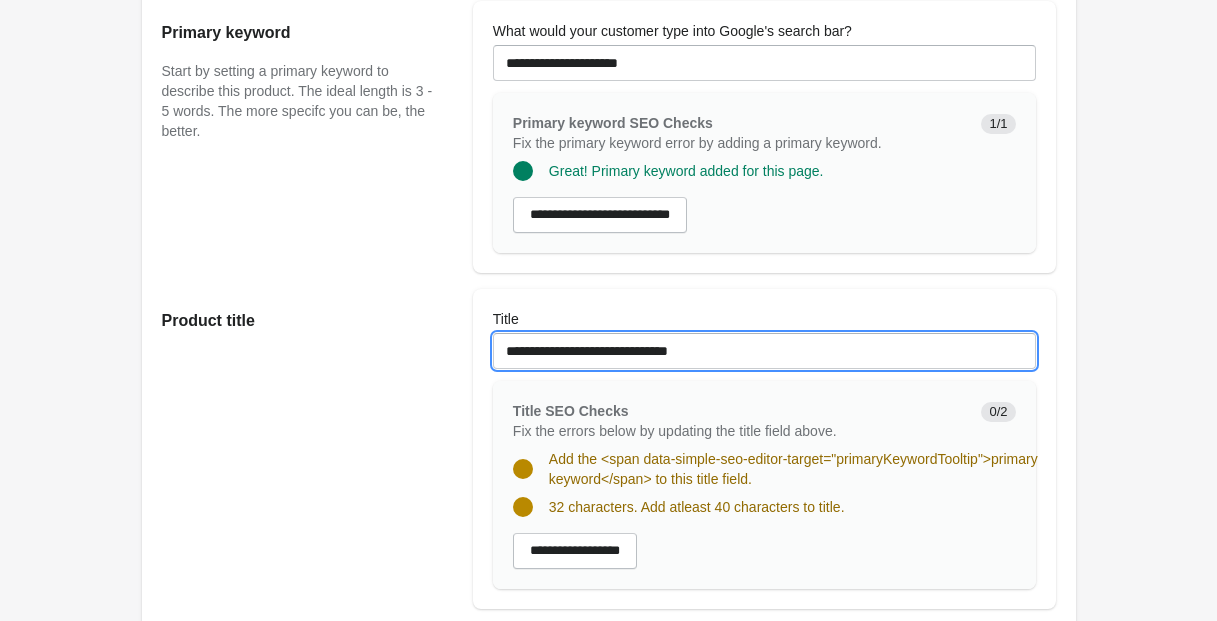 click on "**********" at bounding box center [764, 351] 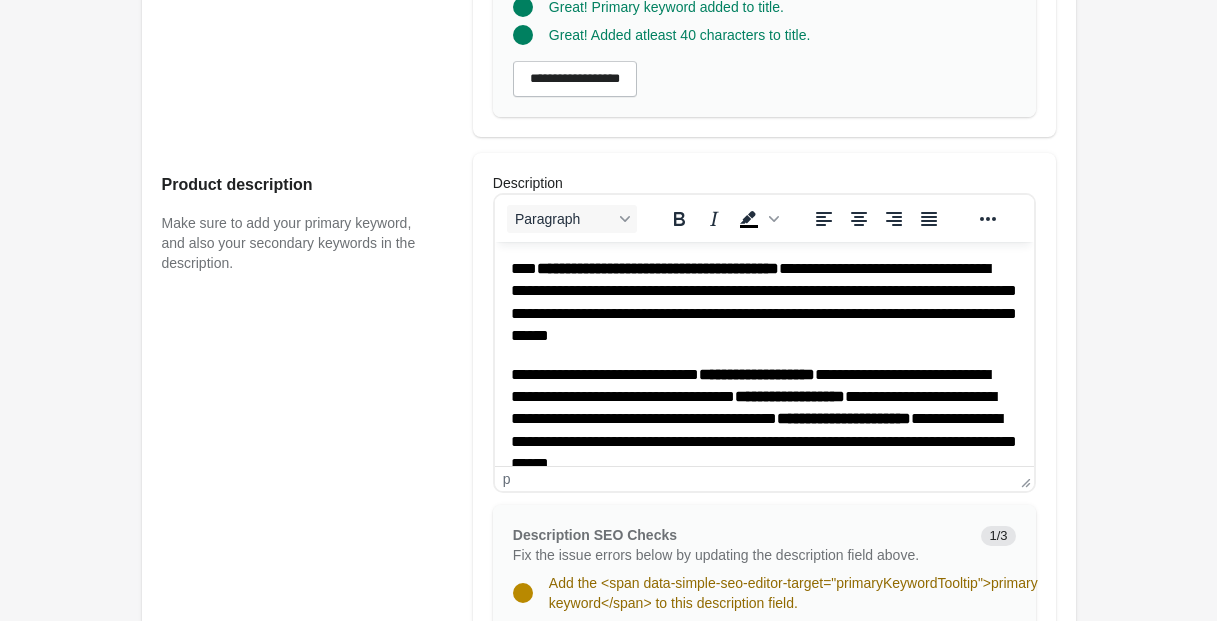 scroll, scrollTop: 800, scrollLeft: 0, axis: vertical 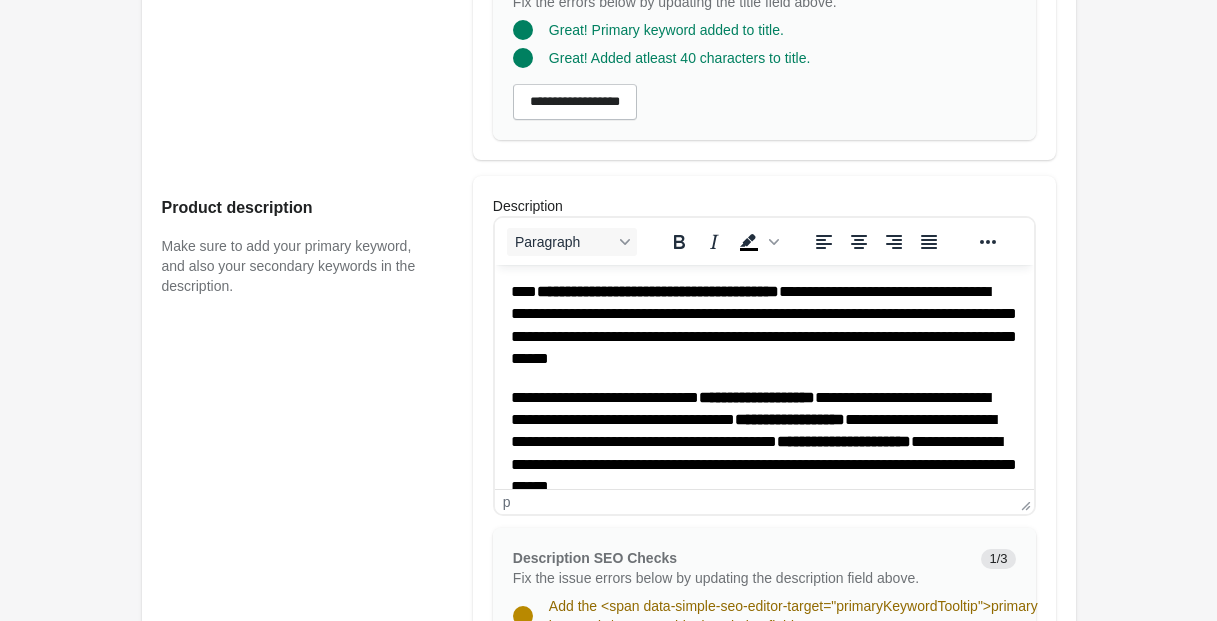 type on "**********" 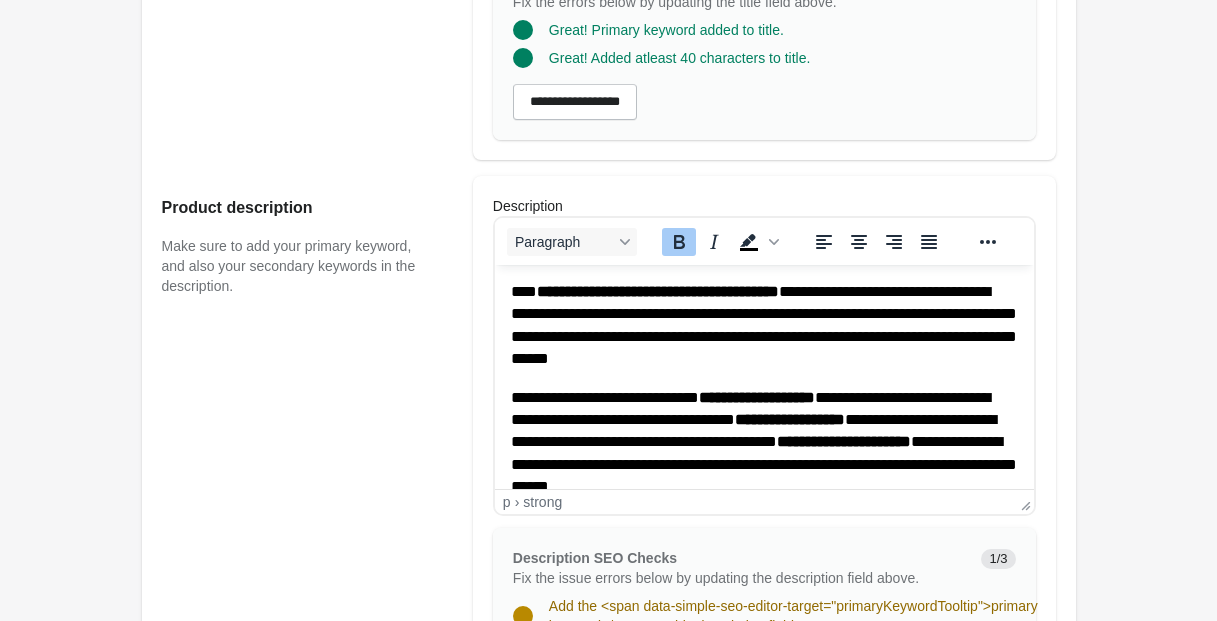 drag, startPoint x: 672, startPoint y: 293, endPoint x: 657, endPoint y: 318, distance: 29.15476 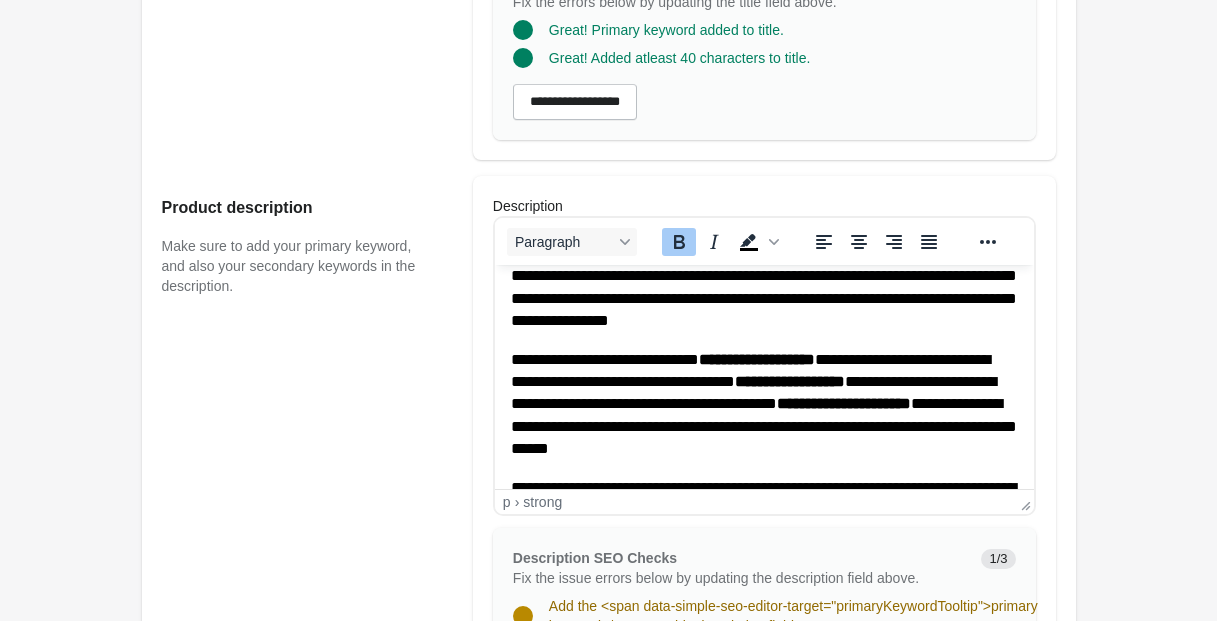 scroll, scrollTop: 47, scrollLeft: 0, axis: vertical 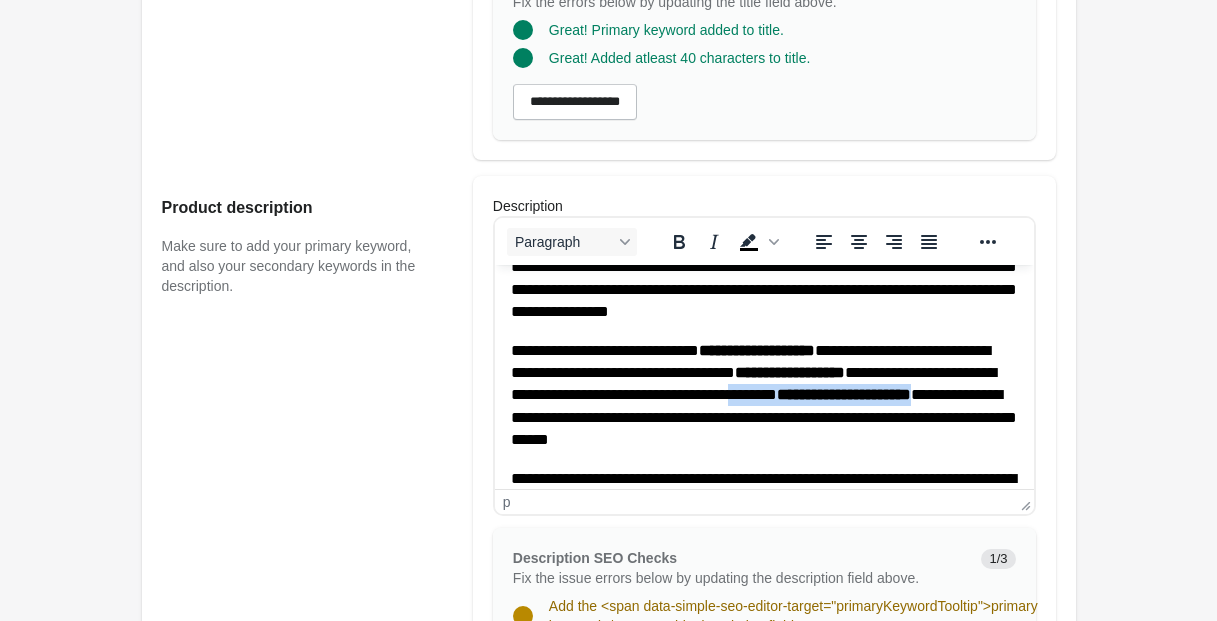 drag, startPoint x: 548, startPoint y: 416, endPoint x: 792, endPoint y: 414, distance: 244.0082 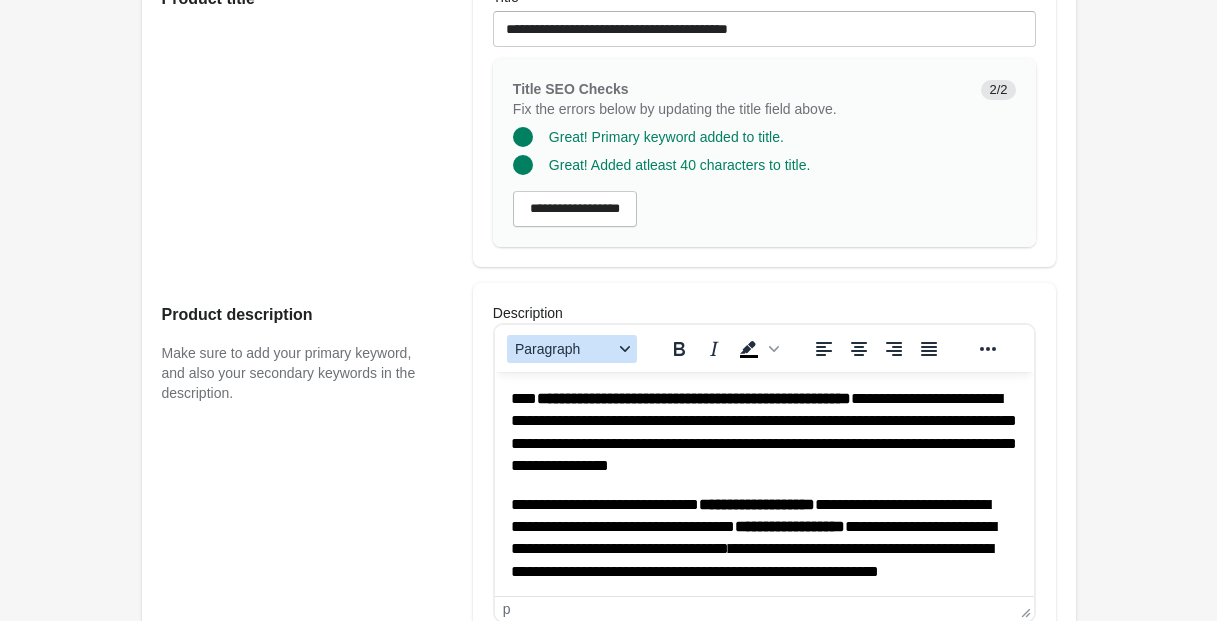 scroll, scrollTop: 684, scrollLeft: 0, axis: vertical 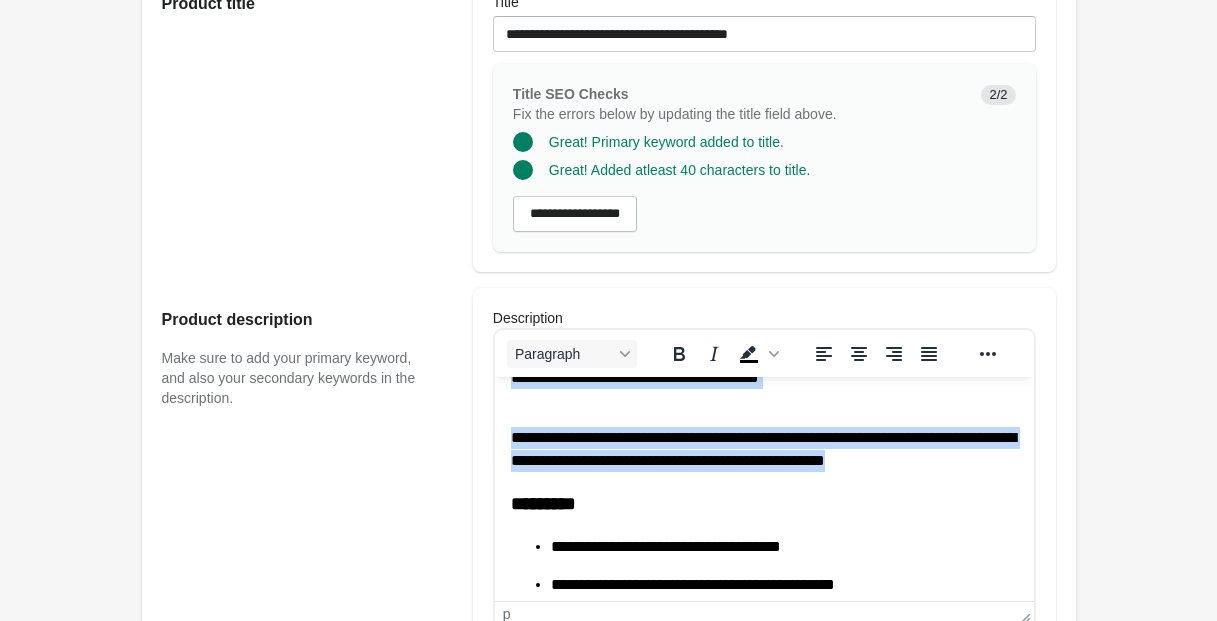 drag, startPoint x: 513, startPoint y: 405, endPoint x: 1018, endPoint y: 471, distance: 509.29462 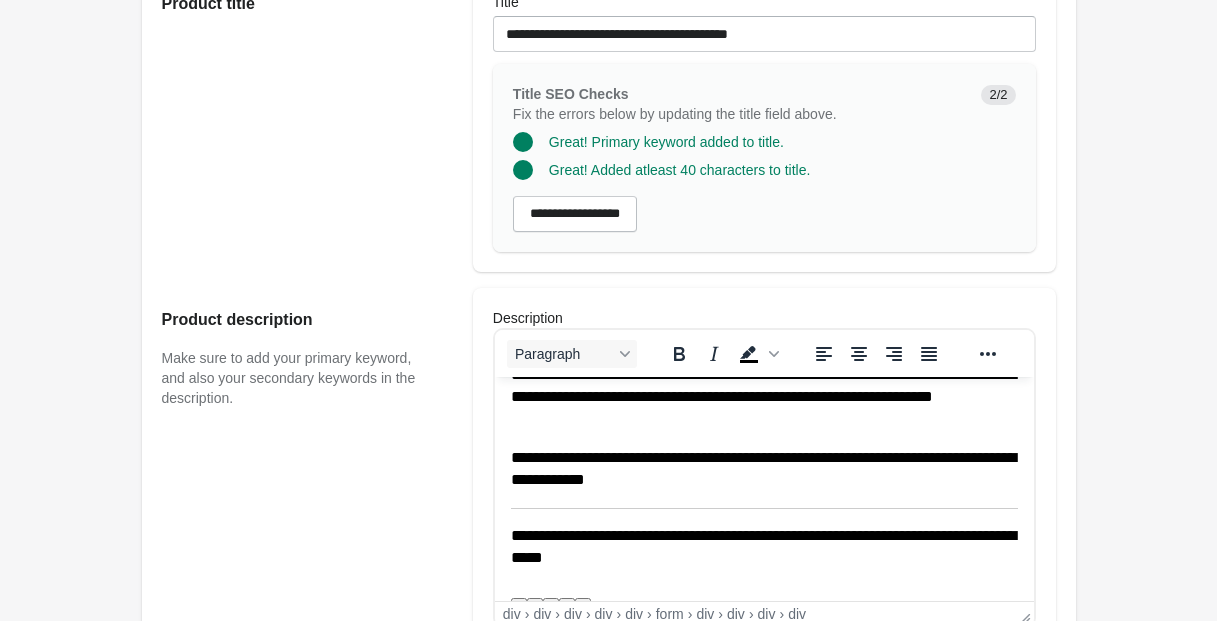 scroll, scrollTop: 572, scrollLeft: 0, axis: vertical 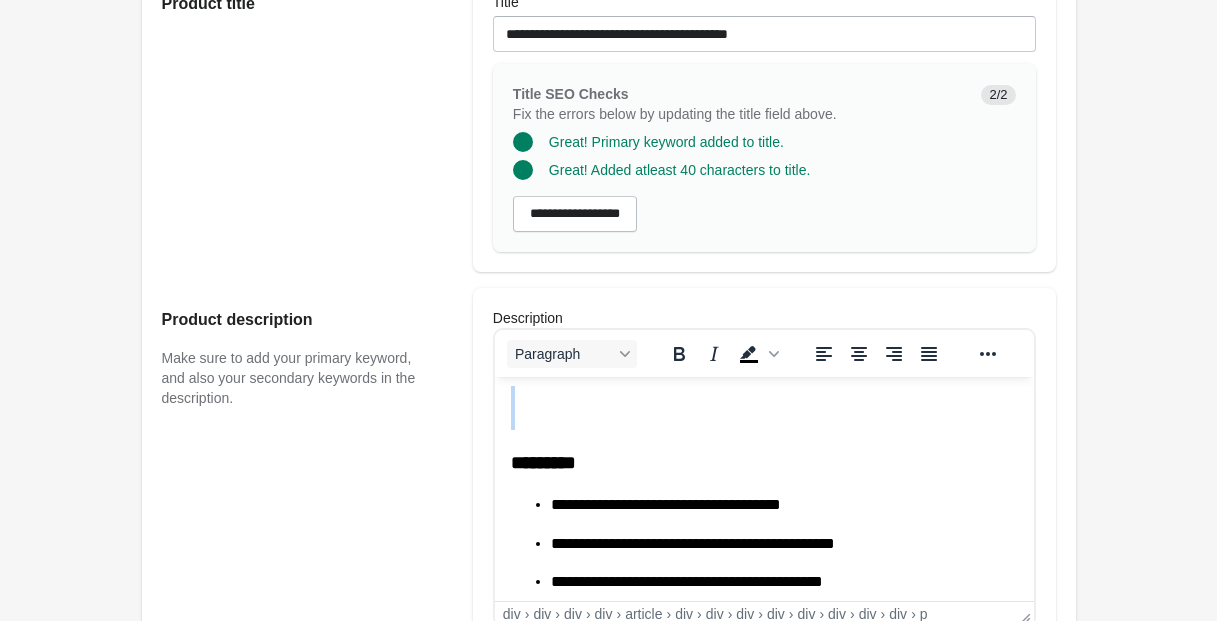 drag, startPoint x: 509, startPoint y: 519, endPoint x: 915, endPoint y: 427, distance: 416.29315 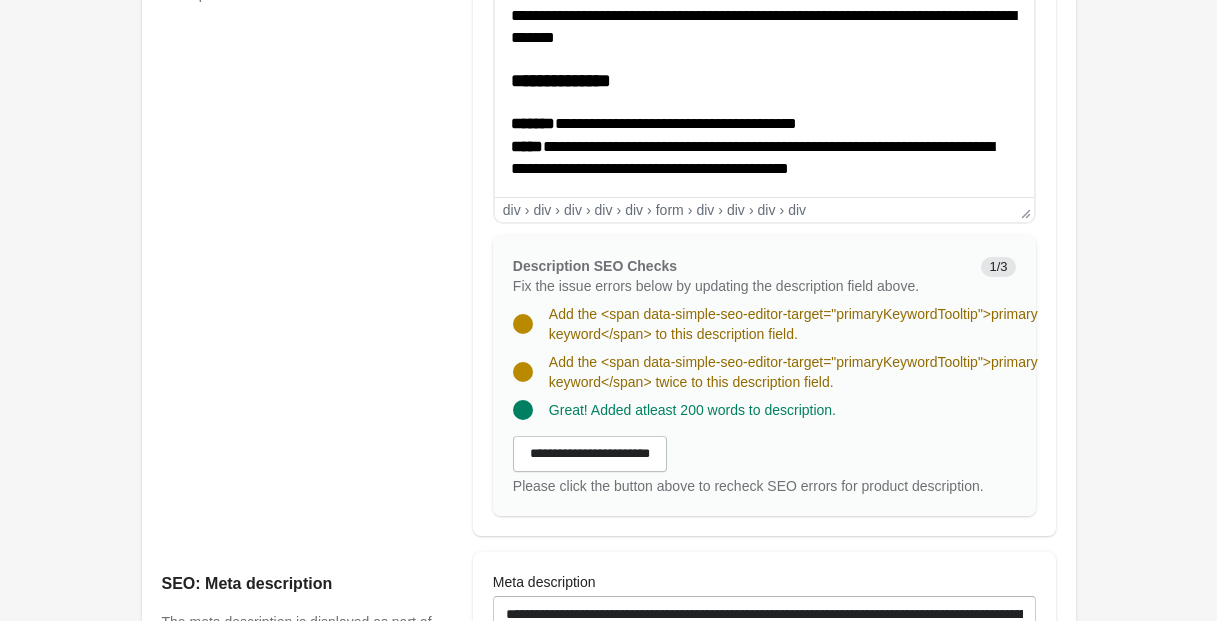 scroll, scrollTop: 1143, scrollLeft: 0, axis: vertical 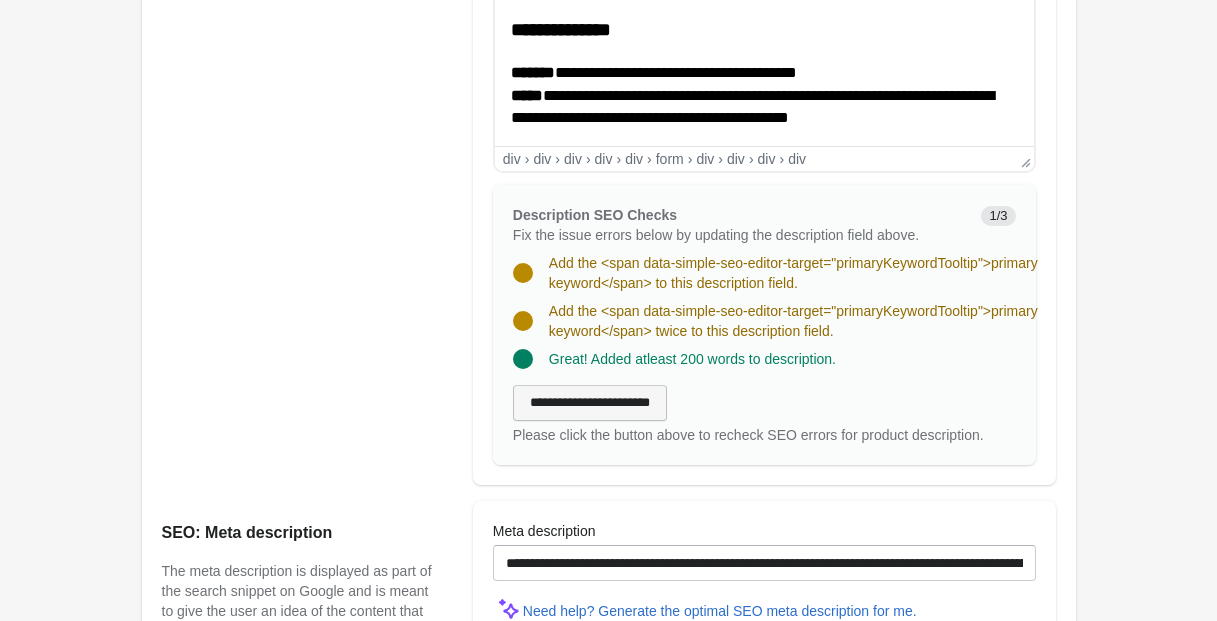 click on "**********" at bounding box center (590, 403) 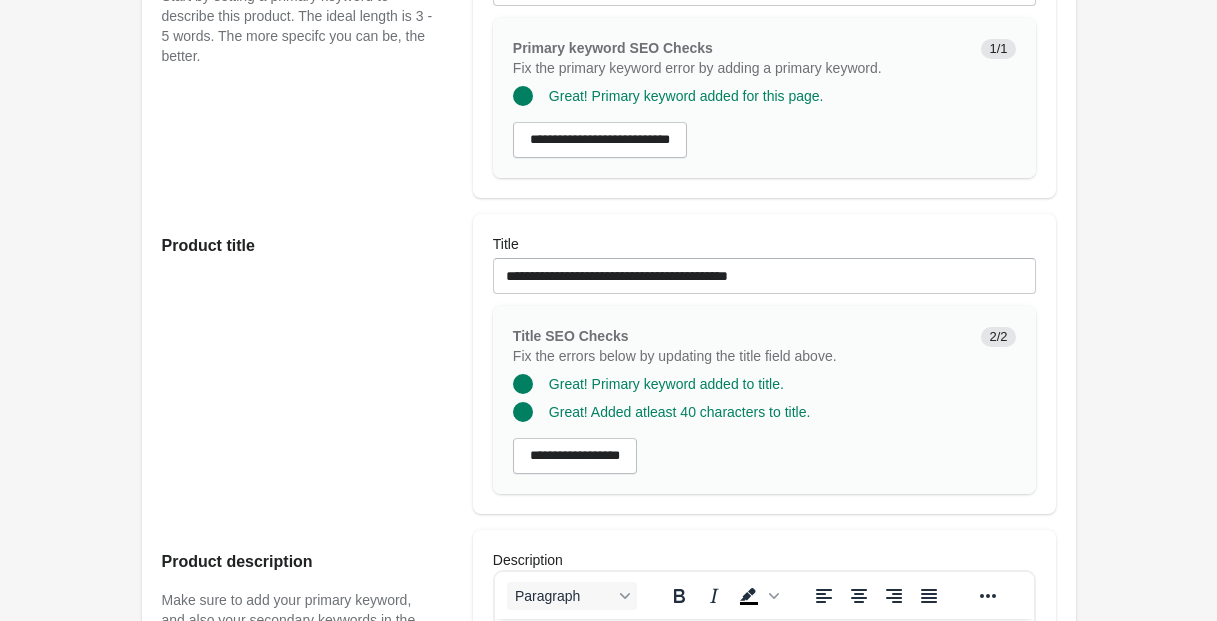 scroll, scrollTop: 450, scrollLeft: 0, axis: vertical 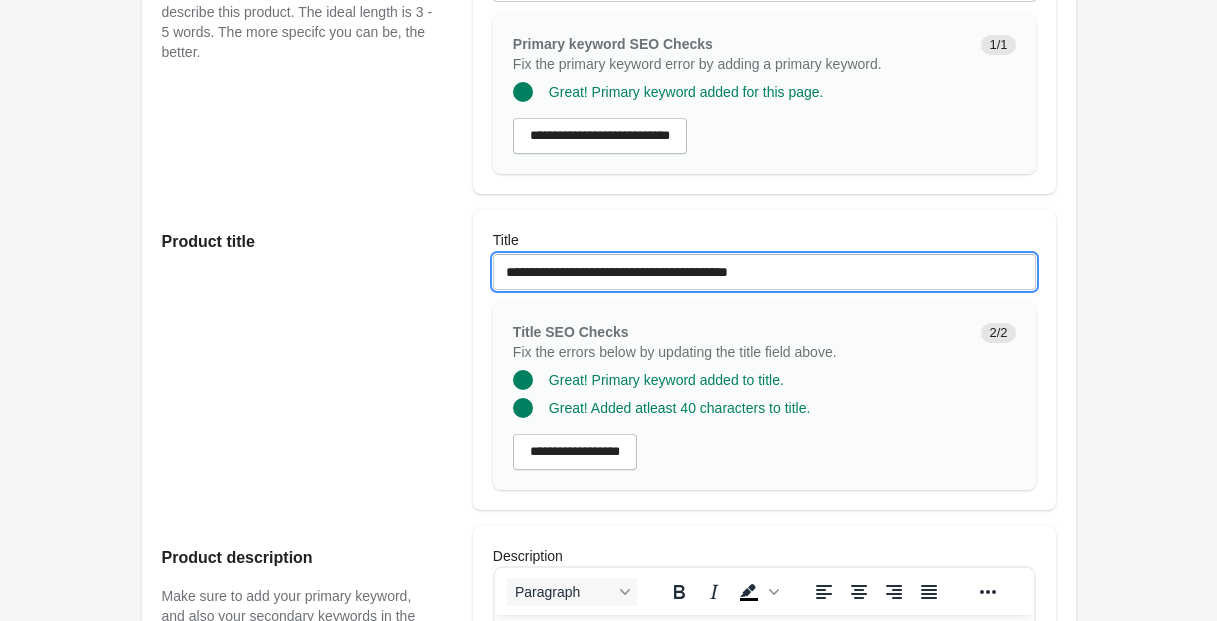 drag, startPoint x: 570, startPoint y: 294, endPoint x: 667, endPoint y: 341, distance: 107.78683 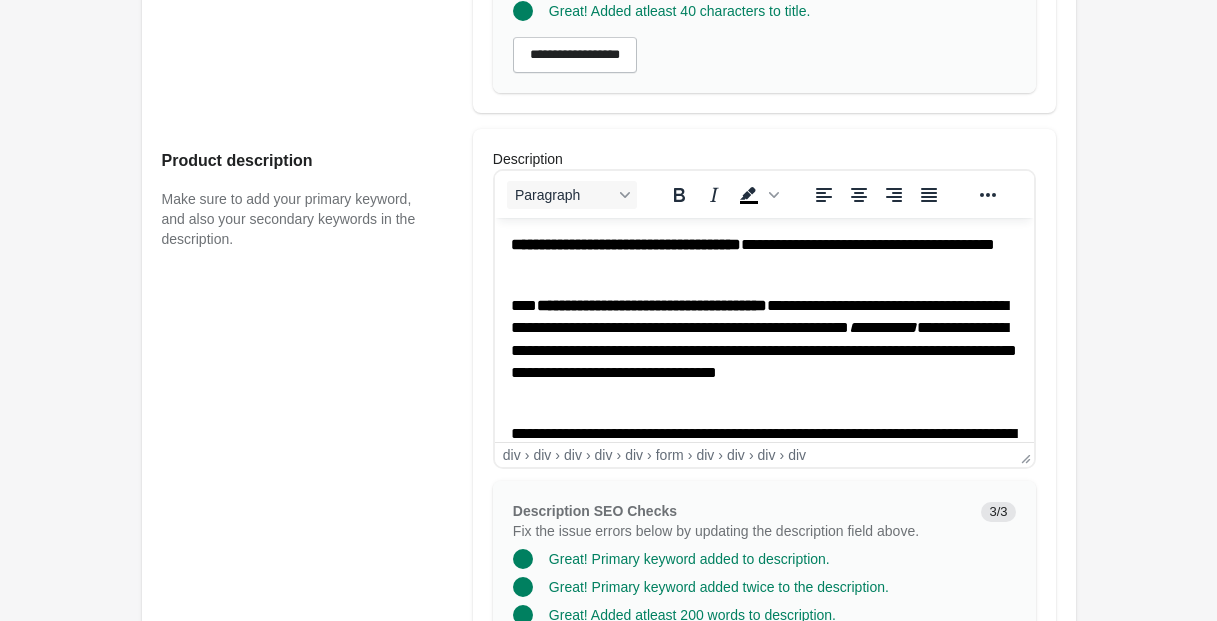 scroll, scrollTop: 848, scrollLeft: 0, axis: vertical 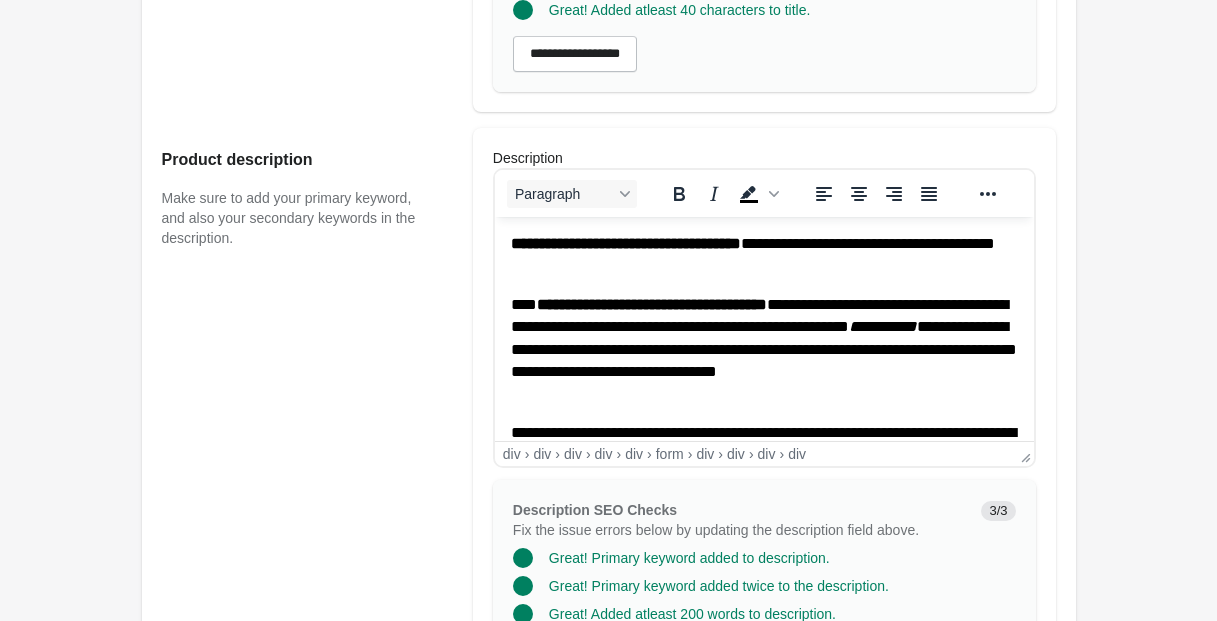 type on "**********" 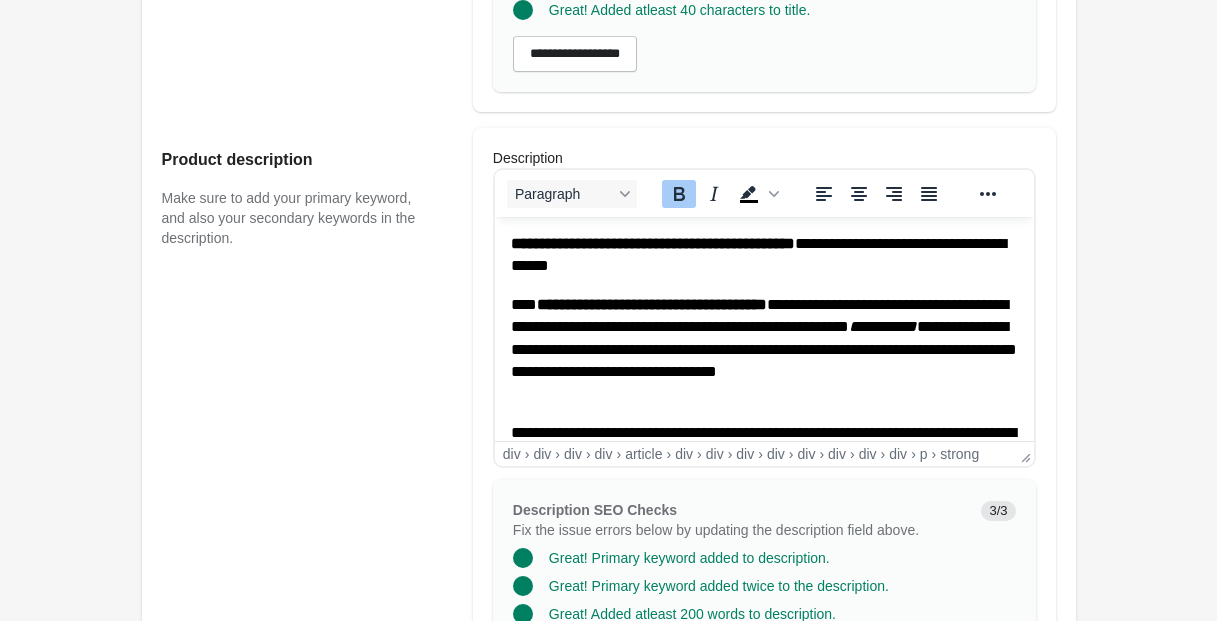 click on "**********" at bounding box center (651, 304) 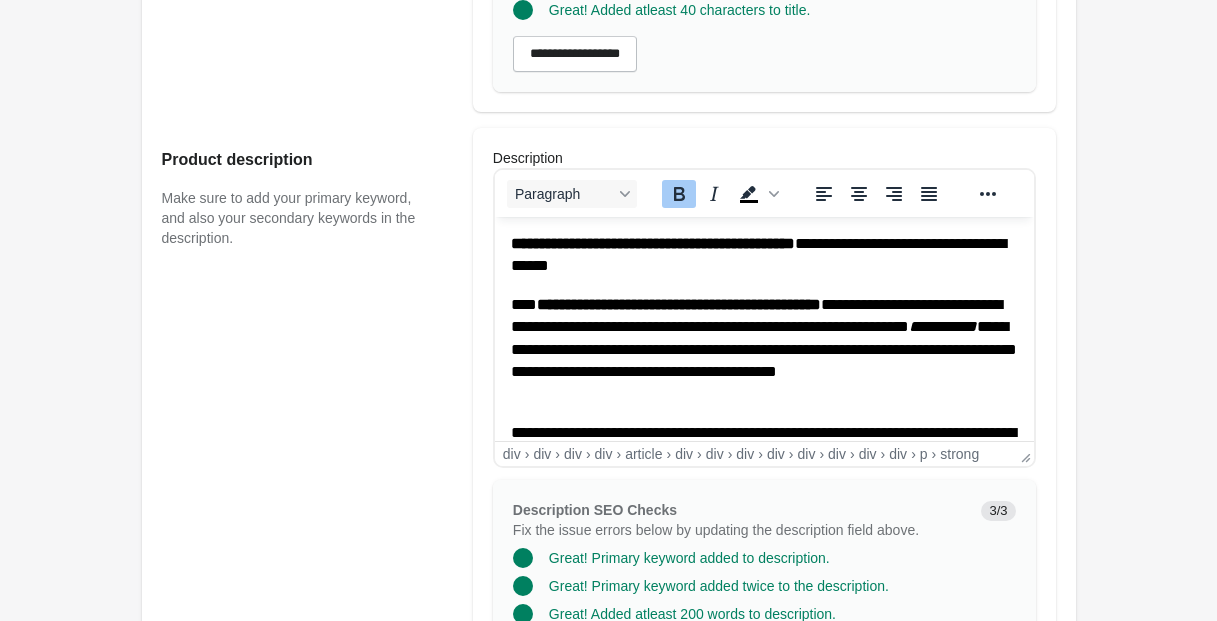 click on "**********" 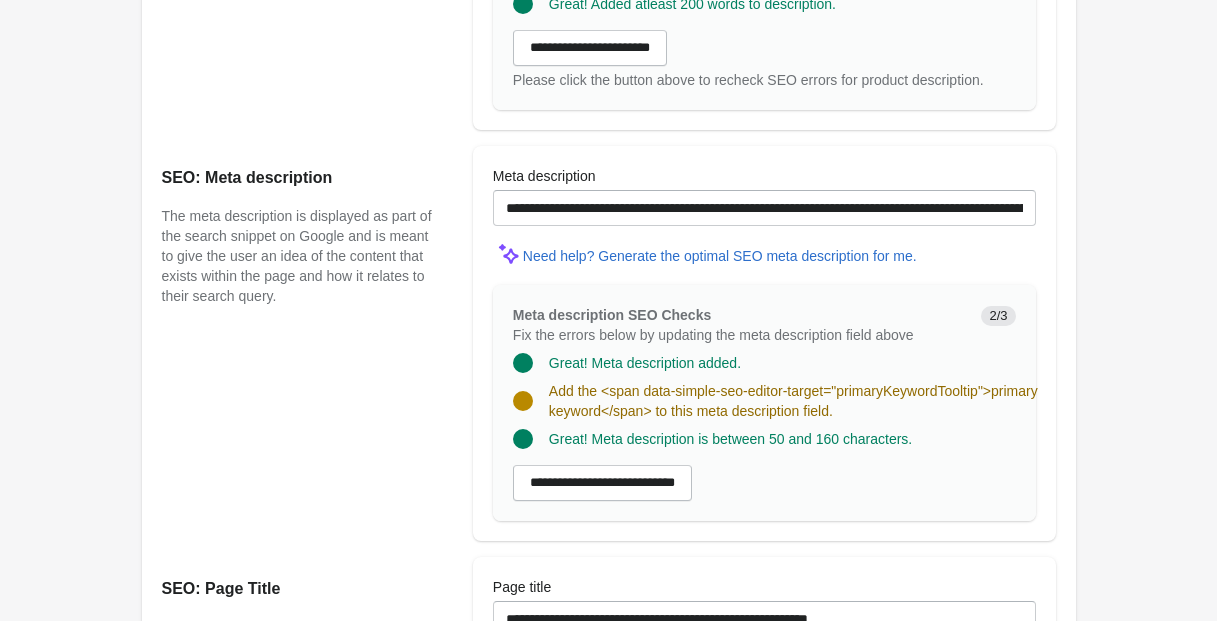 scroll, scrollTop: 1488, scrollLeft: 0, axis: vertical 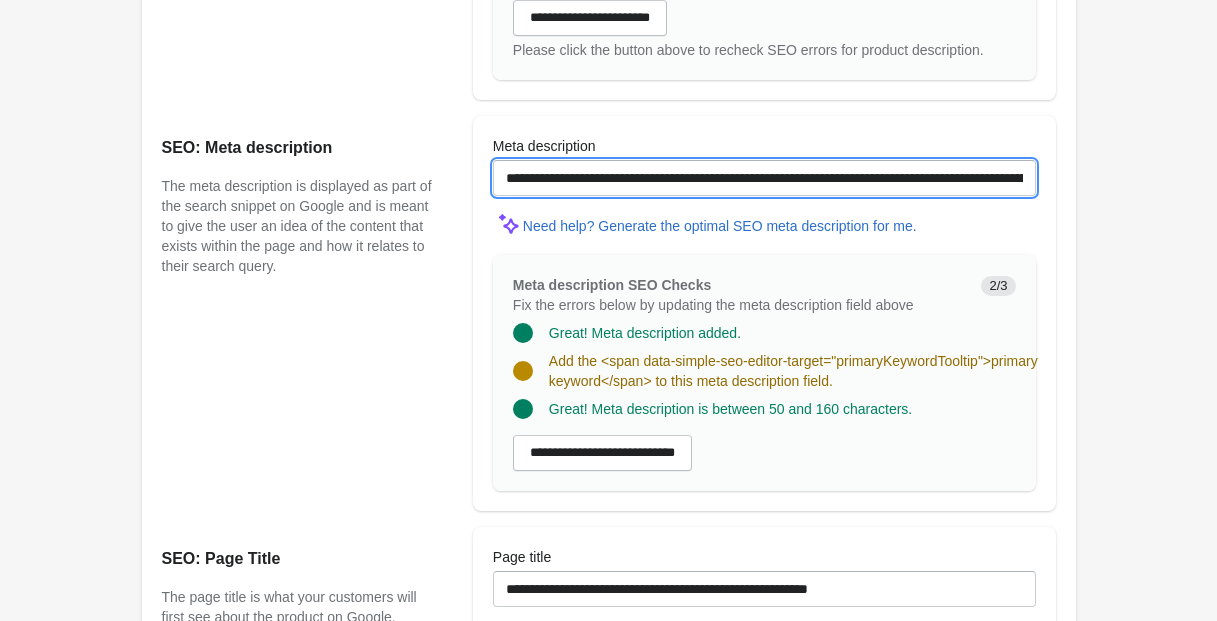 drag, startPoint x: 585, startPoint y: 199, endPoint x: 439, endPoint y: 195, distance: 146.05478 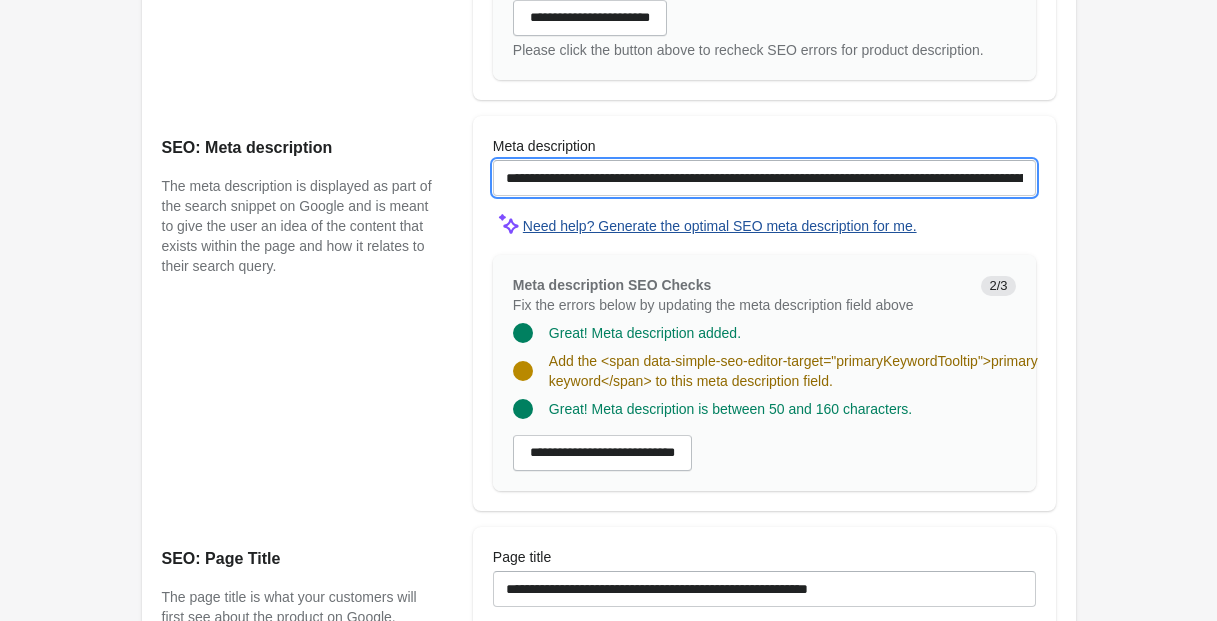 drag, startPoint x: 570, startPoint y: 198, endPoint x: 647, endPoint y: 246, distance: 90.73588 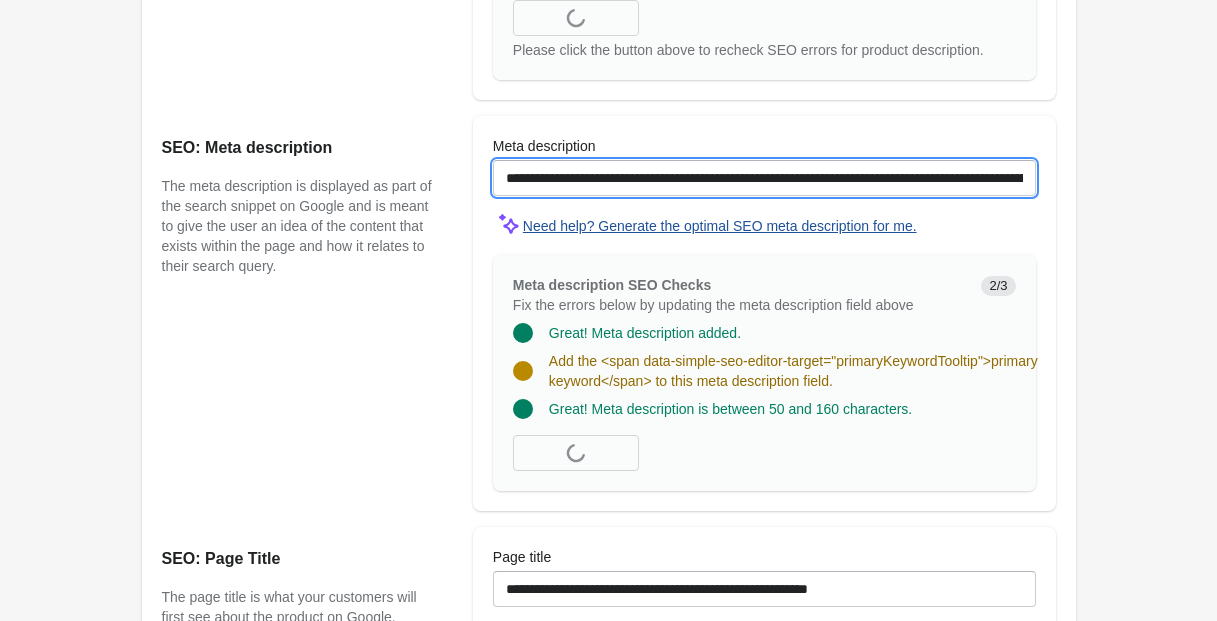 scroll, scrollTop: 1487, scrollLeft: 0, axis: vertical 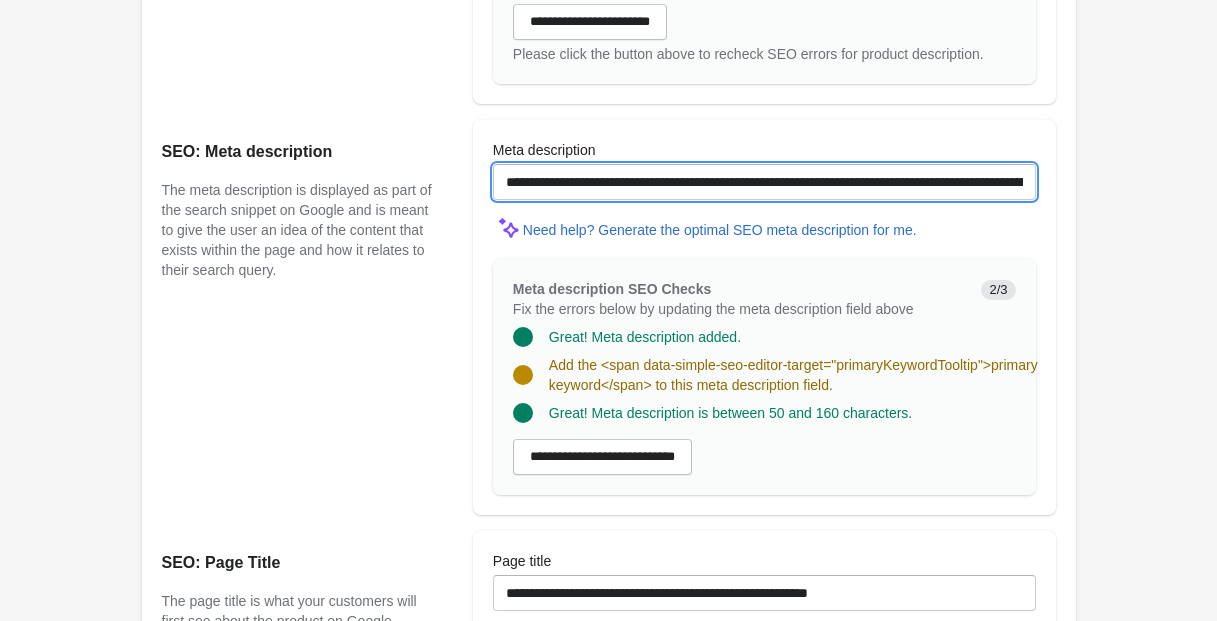 click on "**********" at bounding box center (764, 182) 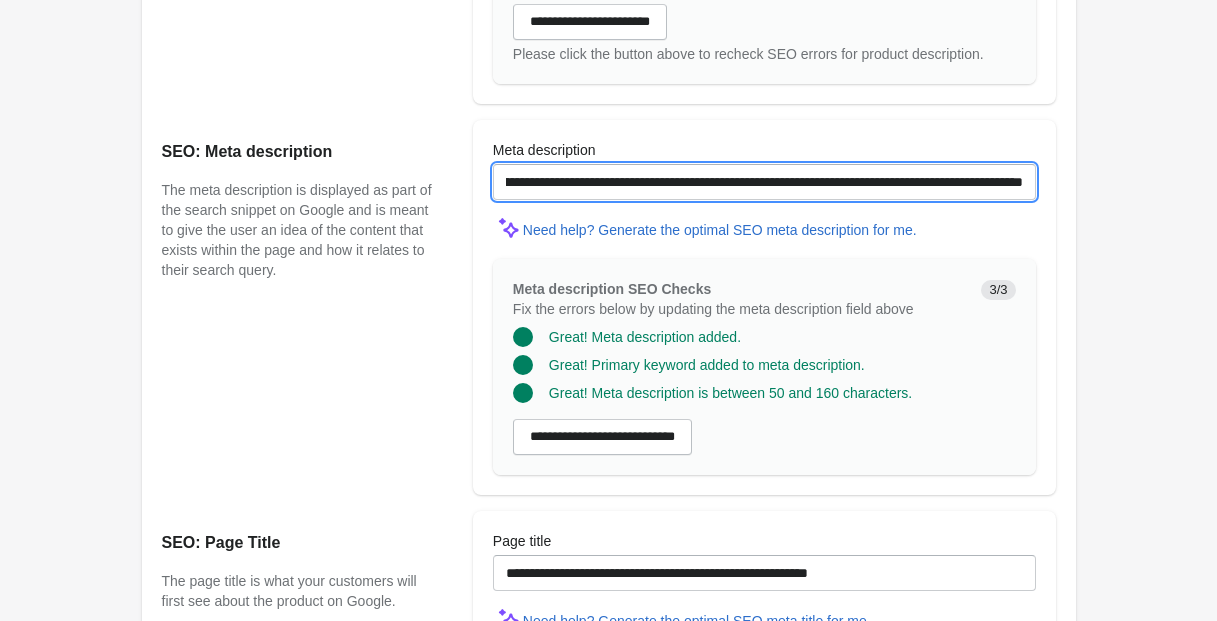 scroll, scrollTop: 0, scrollLeft: 487, axis: horizontal 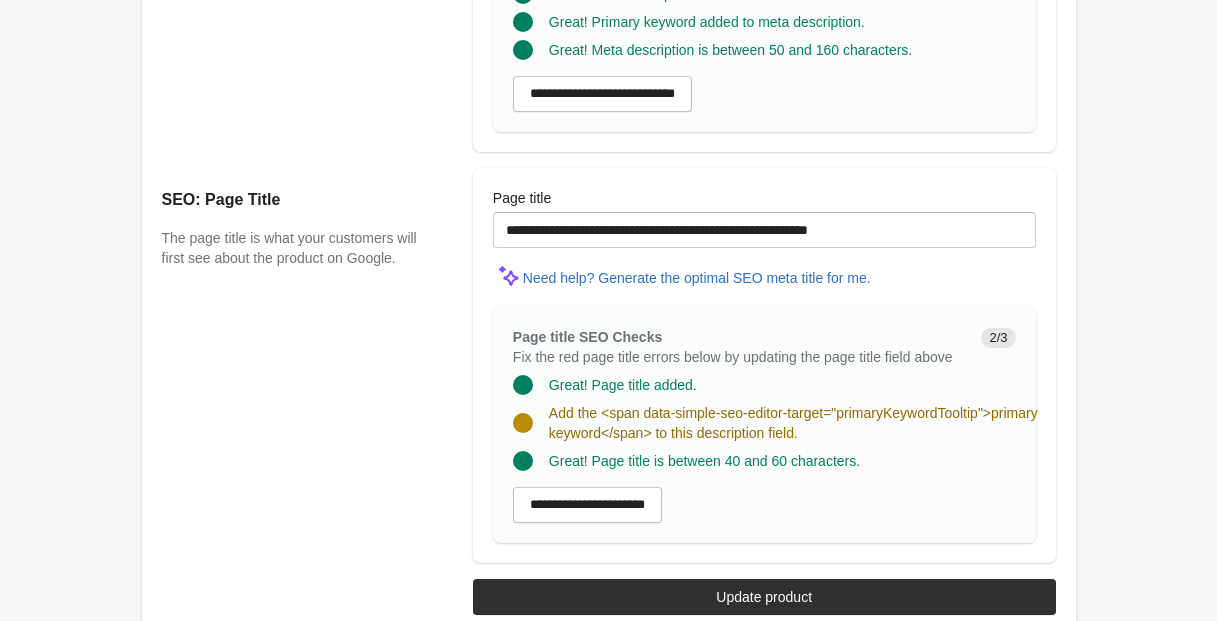 type on "**********" 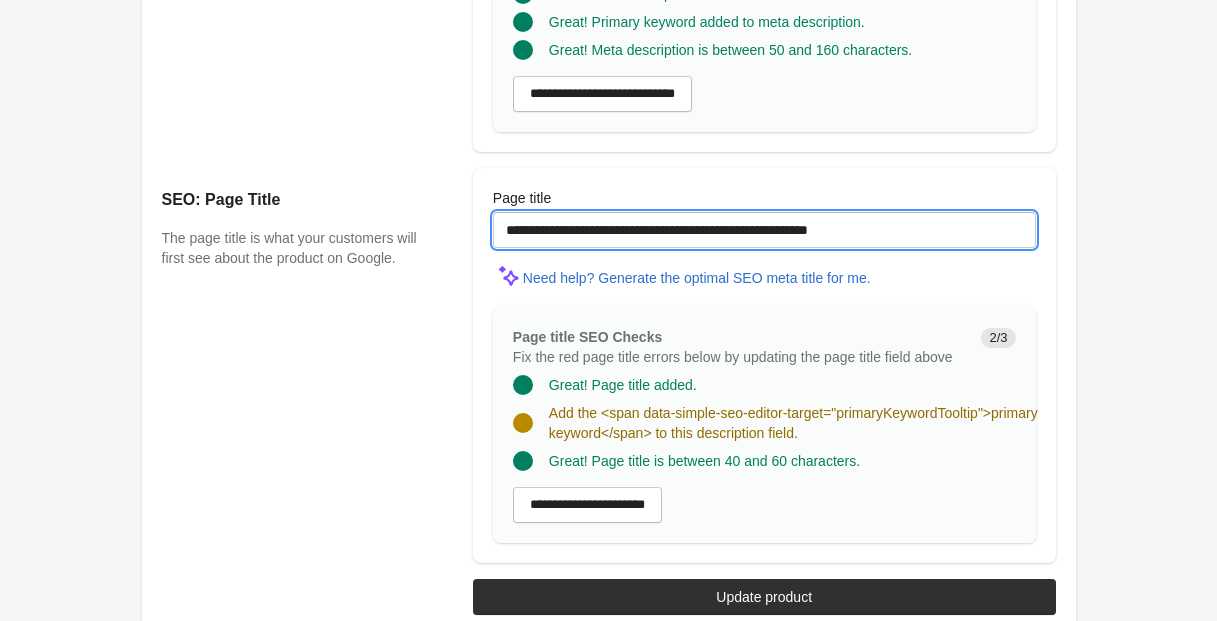 scroll, scrollTop: 0, scrollLeft: 0, axis: both 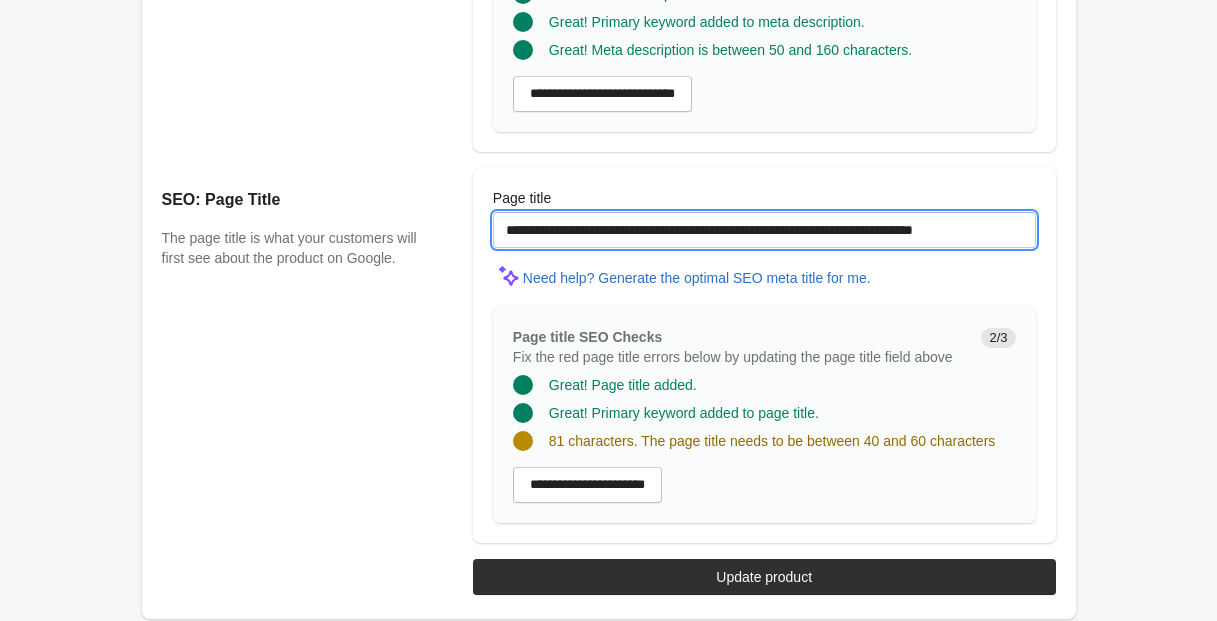 drag, startPoint x: 892, startPoint y: 248, endPoint x: 1066, endPoint y: 257, distance: 174.2326 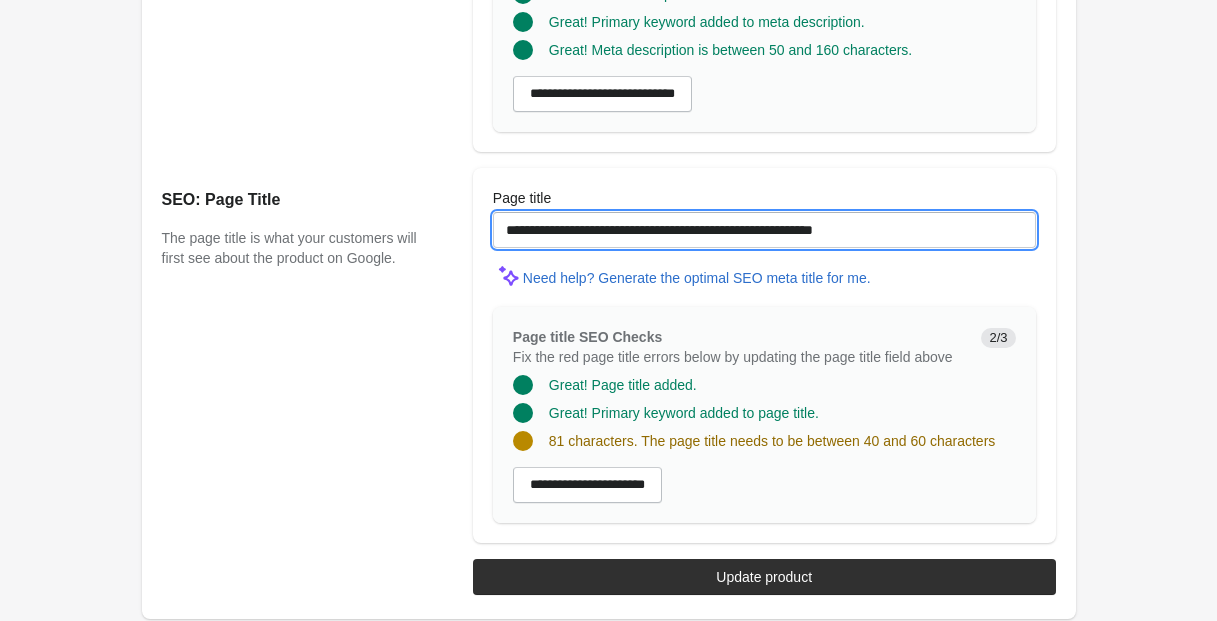 scroll, scrollTop: 0, scrollLeft: 0, axis: both 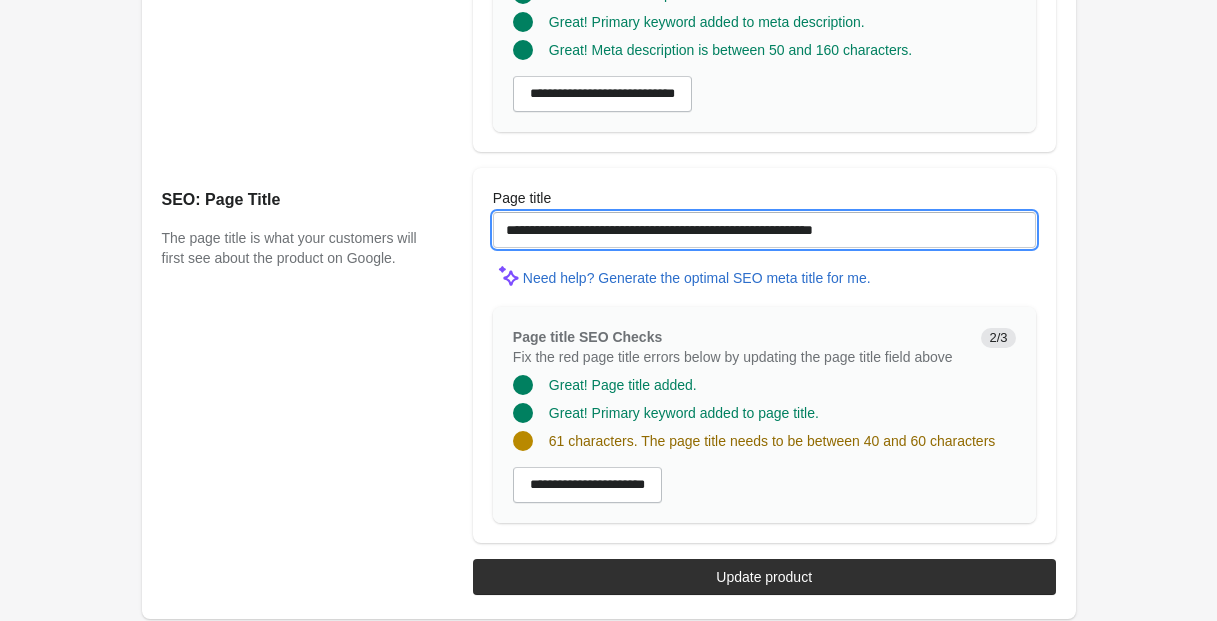 click on "**********" at bounding box center [764, 230] 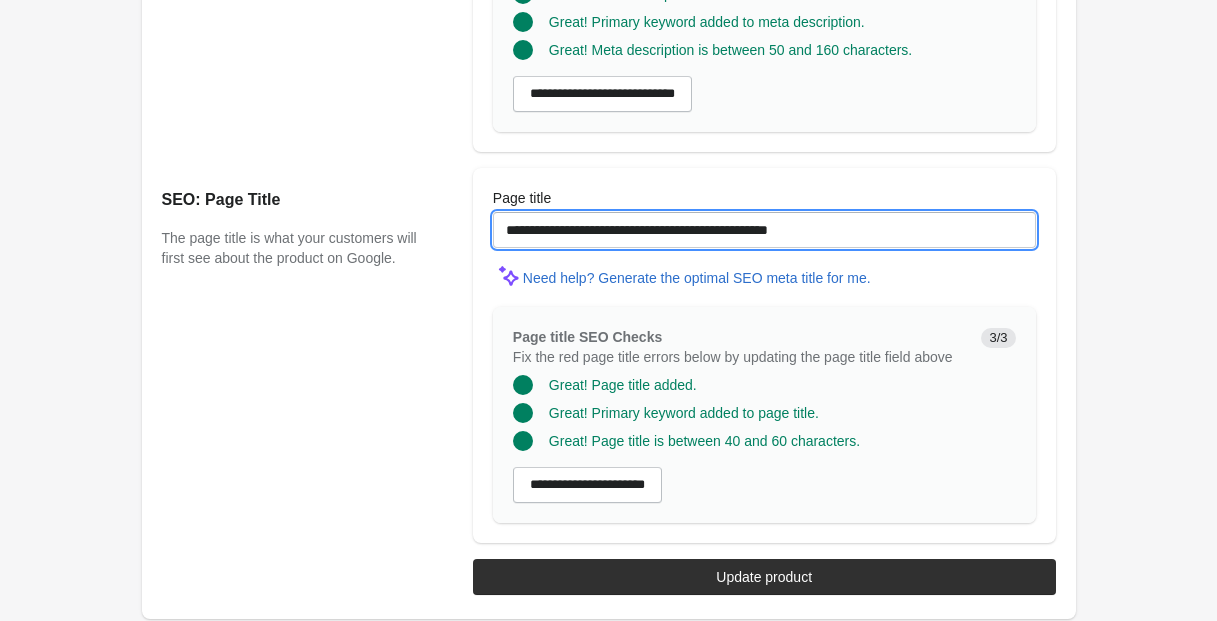 scroll, scrollTop: 1889, scrollLeft: 0, axis: vertical 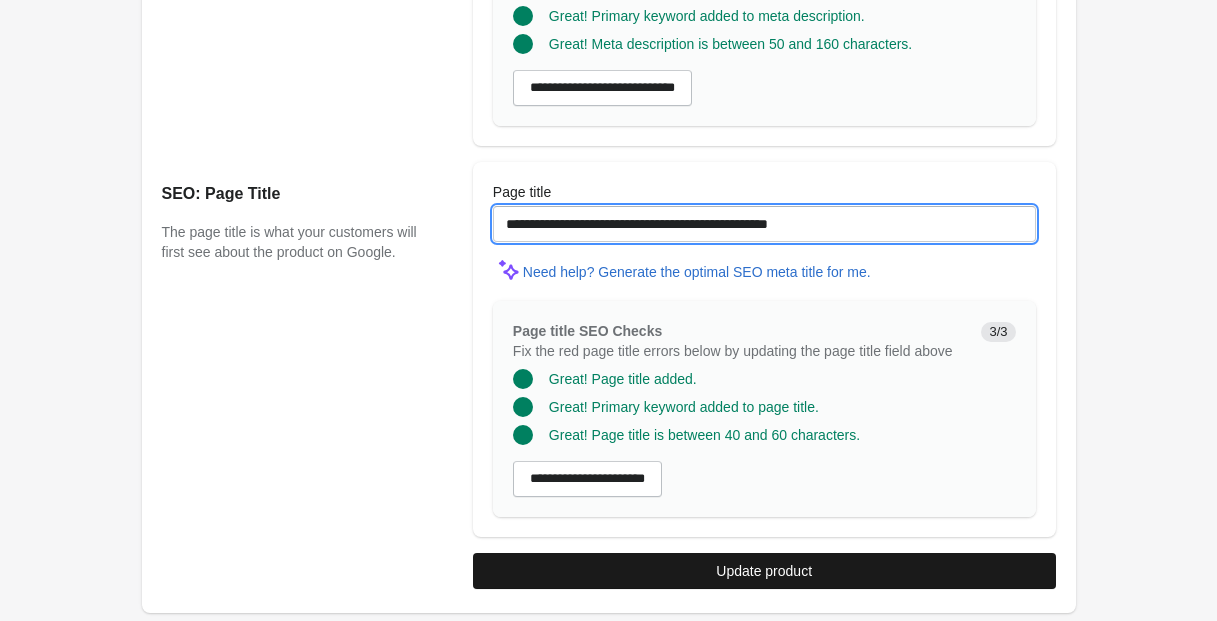 type on "**********" 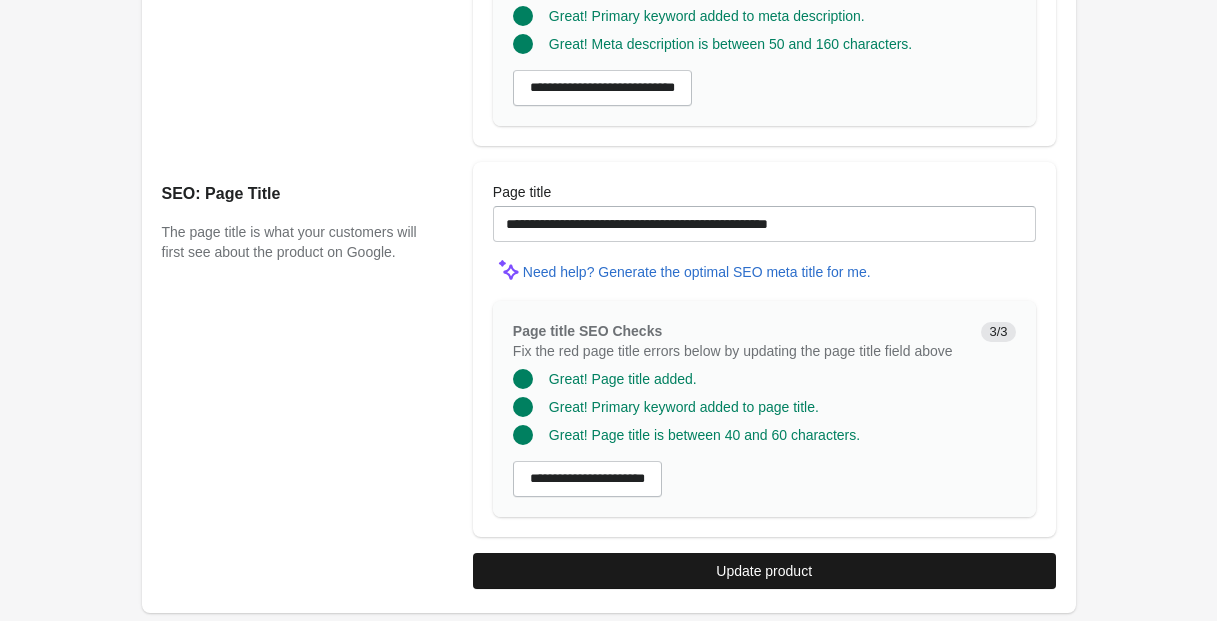 click on "Update product" at bounding box center (764, 571) 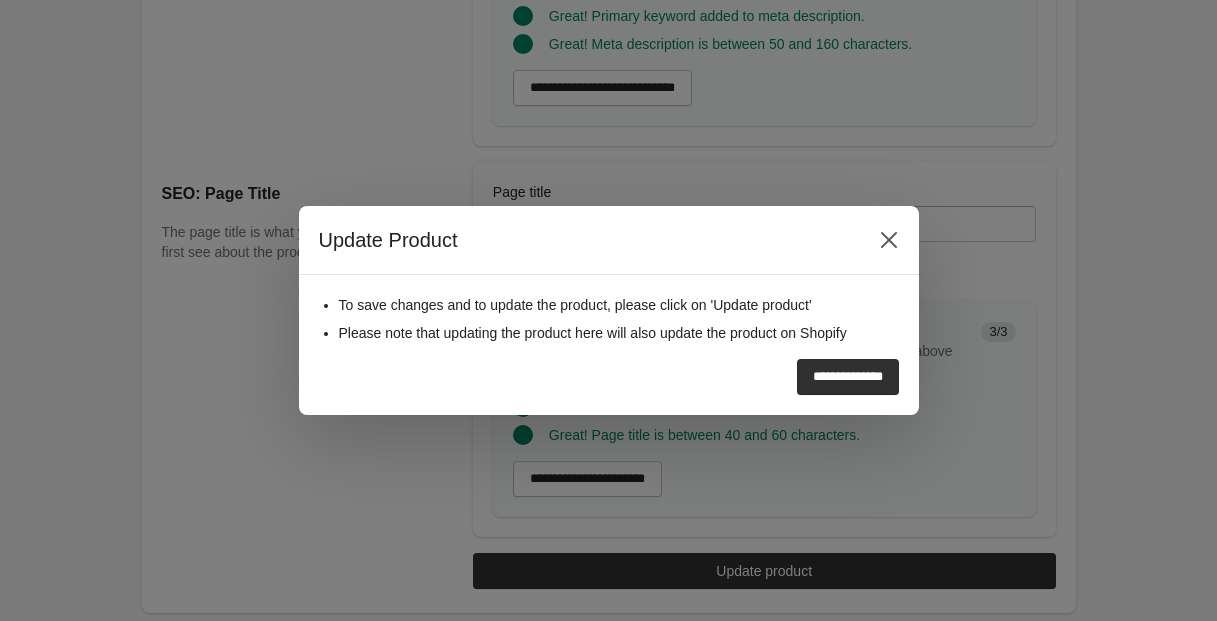 click on "**********" at bounding box center (848, 377) 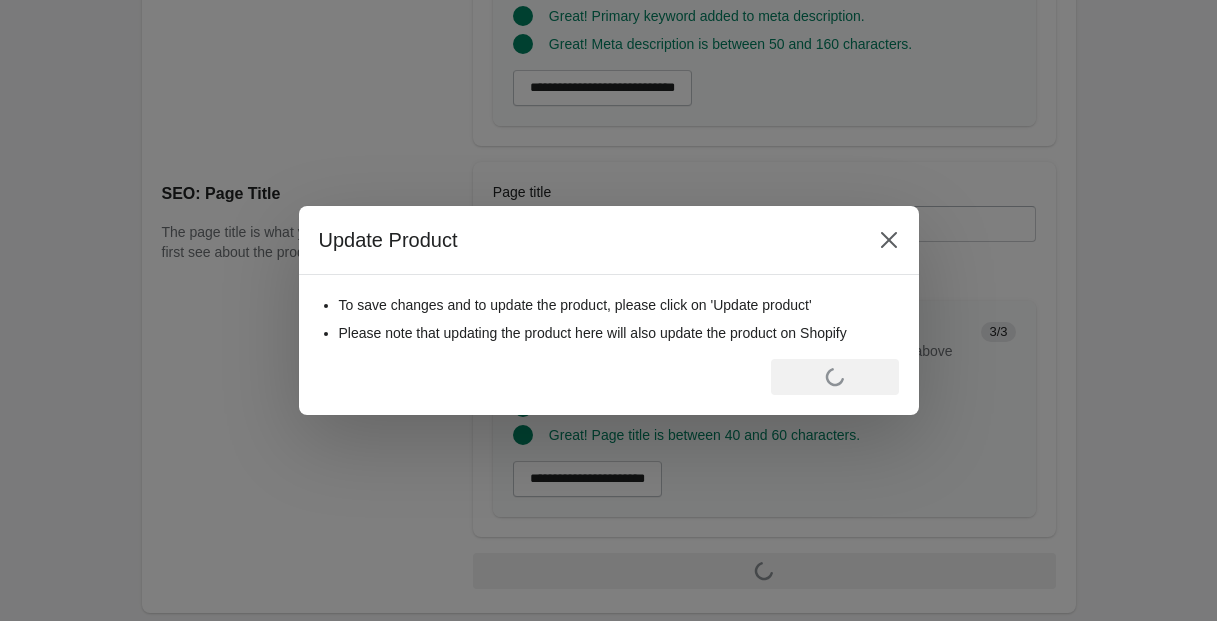 scroll, scrollTop: 0, scrollLeft: 0, axis: both 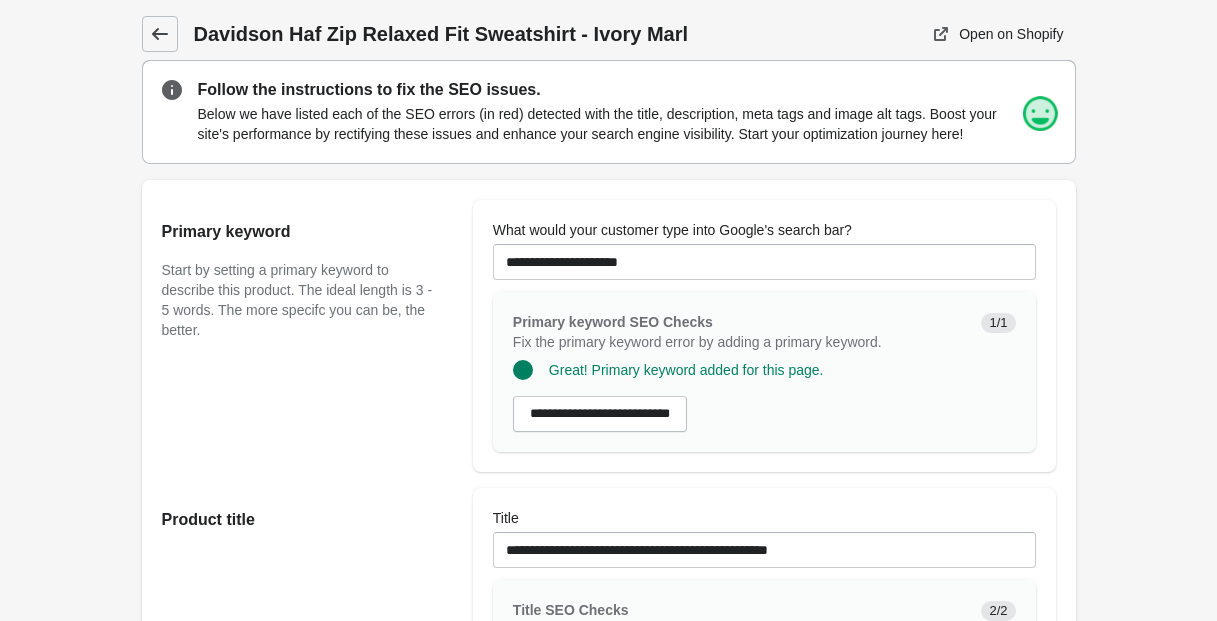 click 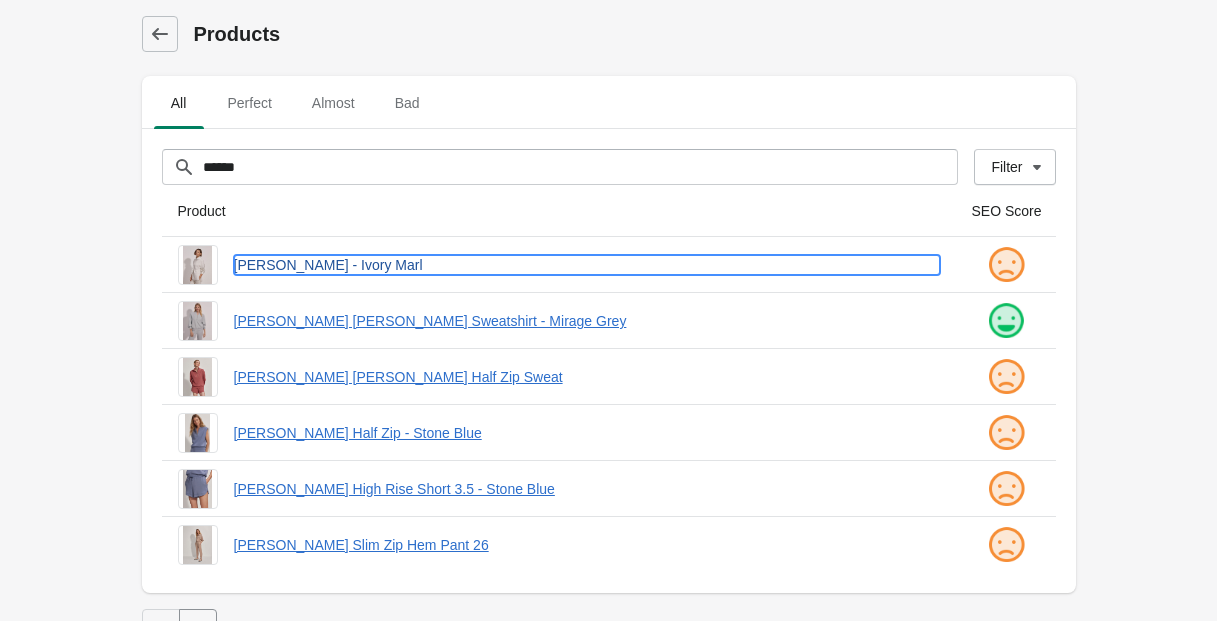 click on "[PERSON_NAME] - Ivory Marl" at bounding box center [587, 265] 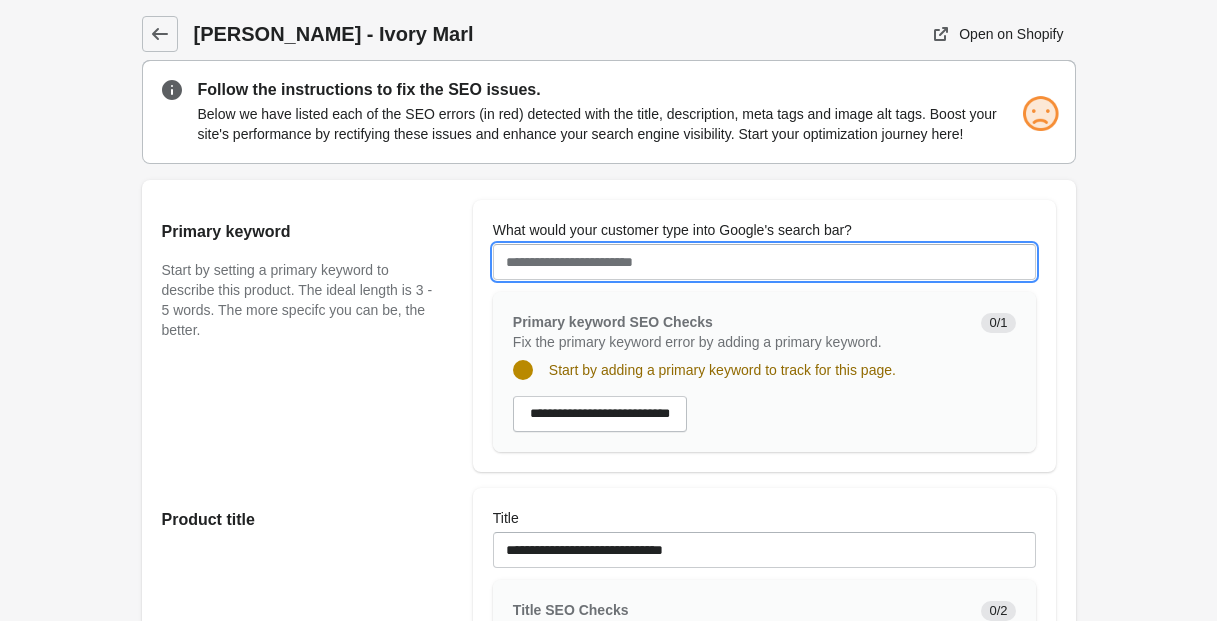 click on "What would your customer type into Google's search bar?" at bounding box center (764, 262) 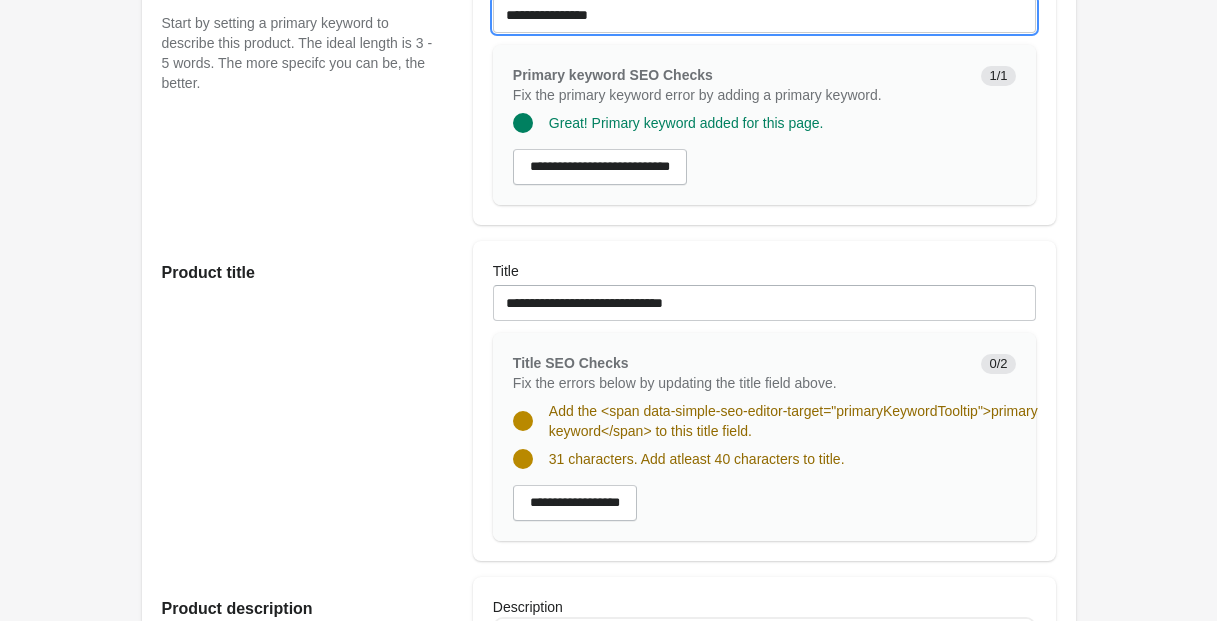 scroll, scrollTop: 296, scrollLeft: 0, axis: vertical 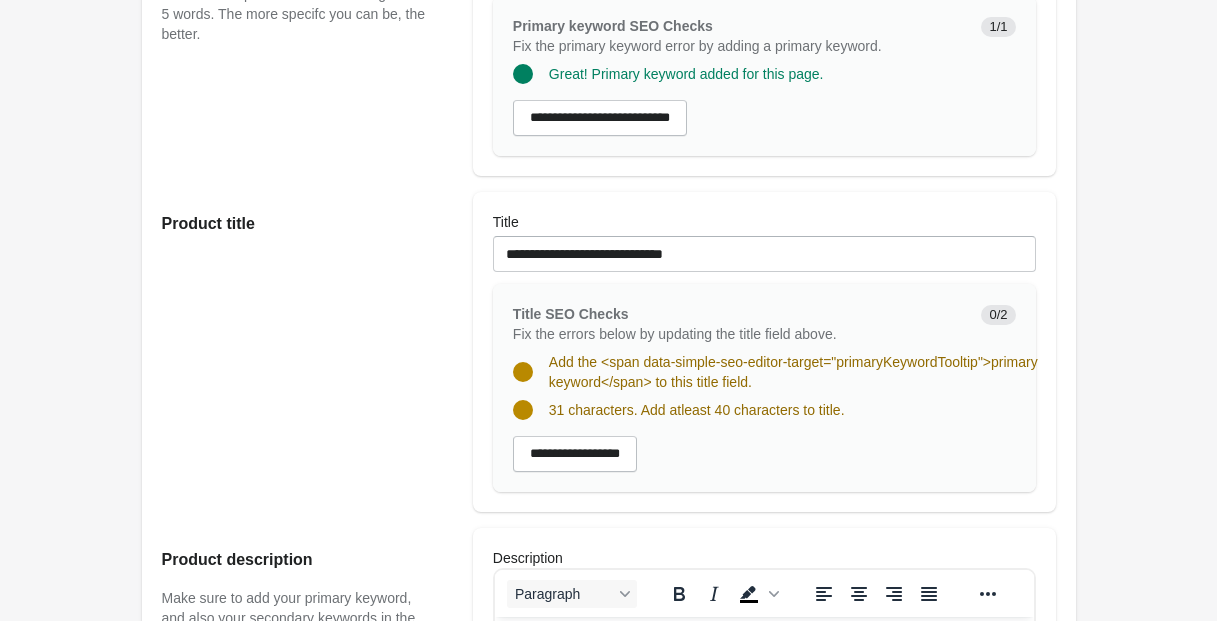 type on "**********" 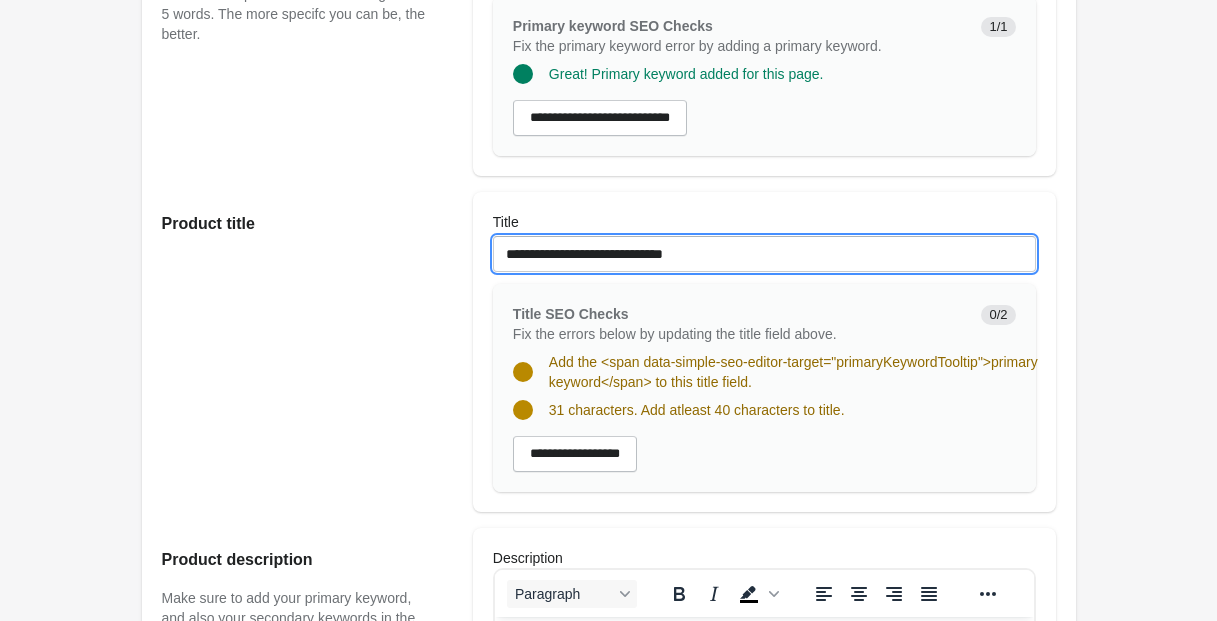 drag, startPoint x: 549, startPoint y: 273, endPoint x: 458, endPoint y: 273, distance: 91 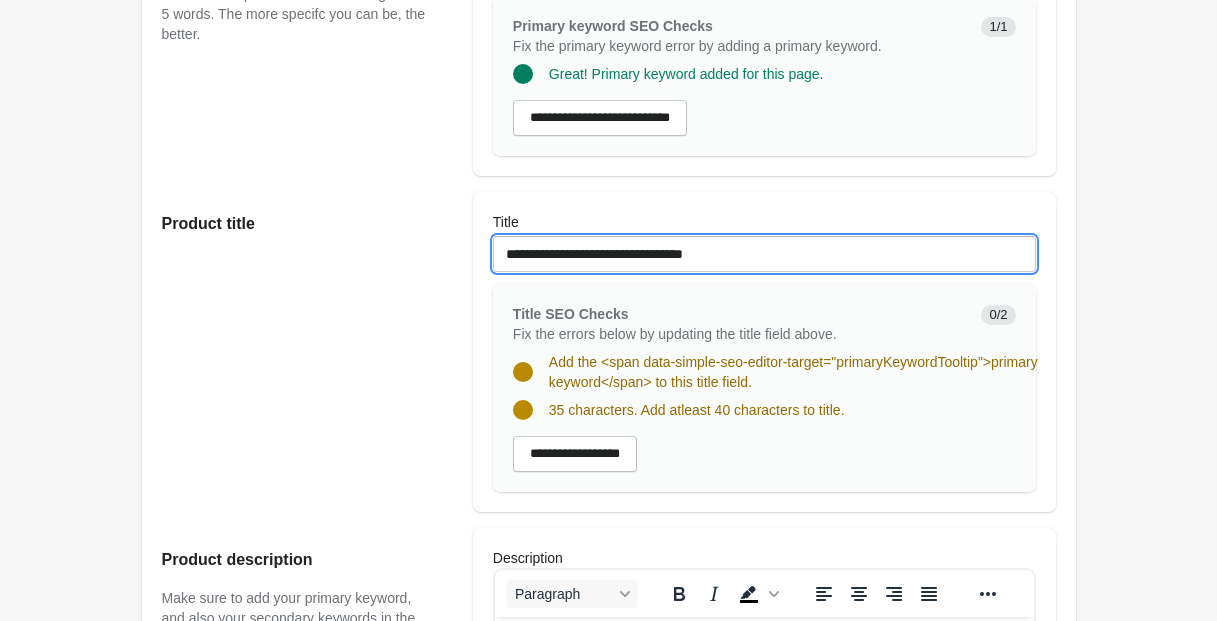 scroll, scrollTop: 190, scrollLeft: 0, axis: vertical 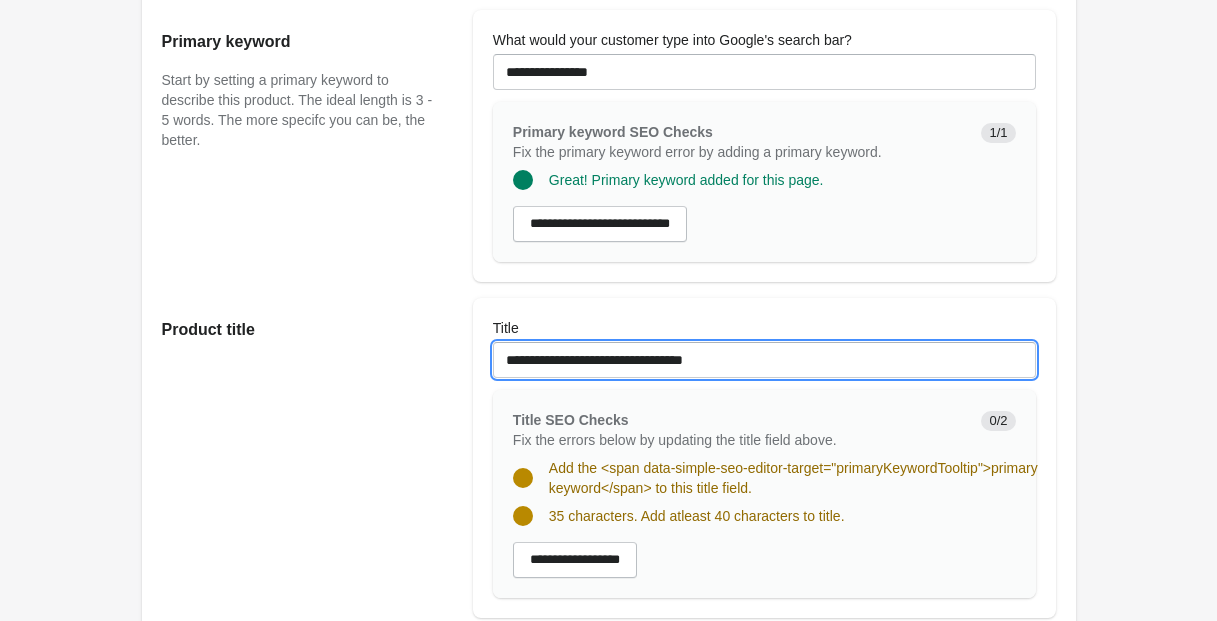 click on "**********" at bounding box center [764, 360] 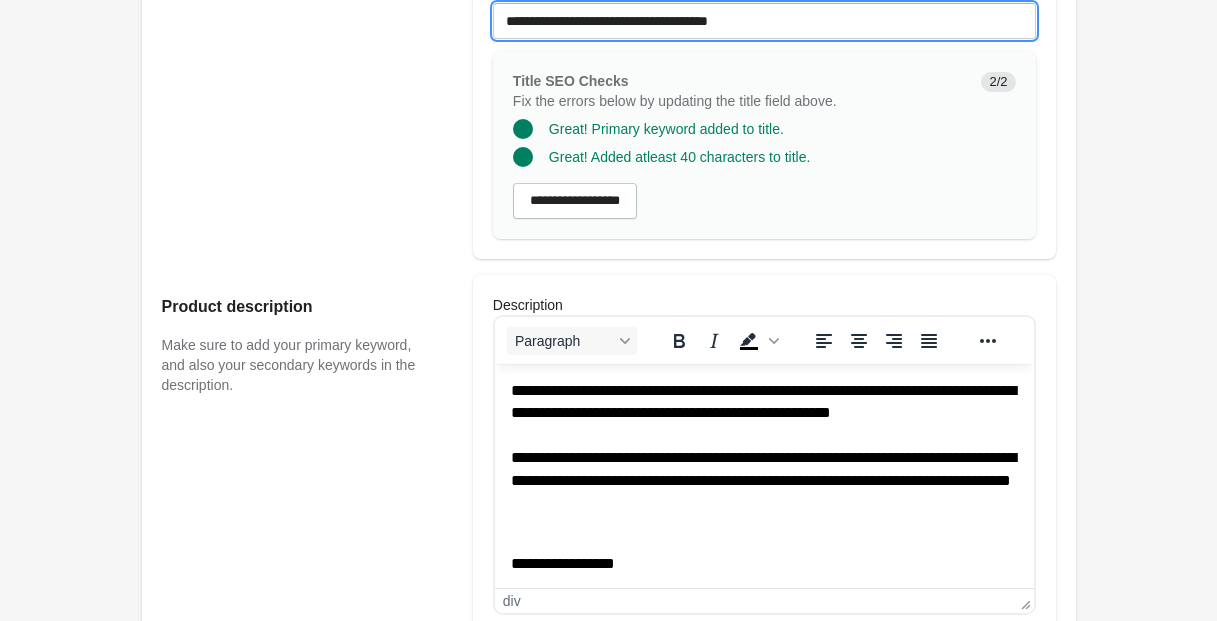 scroll, scrollTop: 544, scrollLeft: 0, axis: vertical 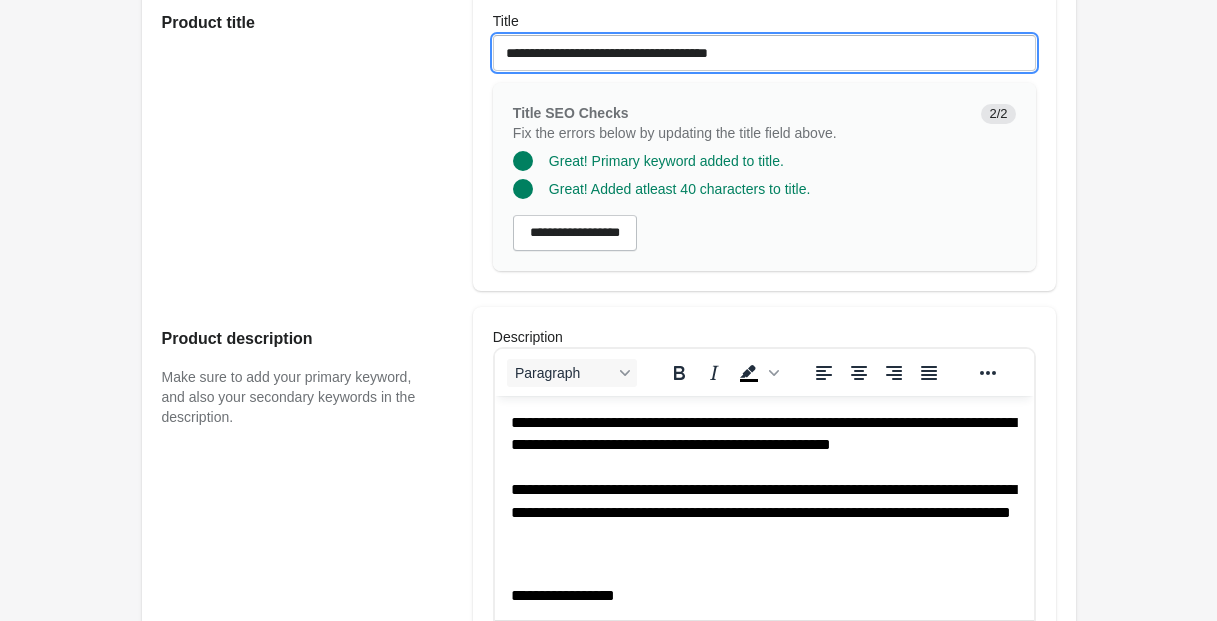 drag, startPoint x: 583, startPoint y: 25, endPoint x: 426, endPoint y: 16, distance: 157.25775 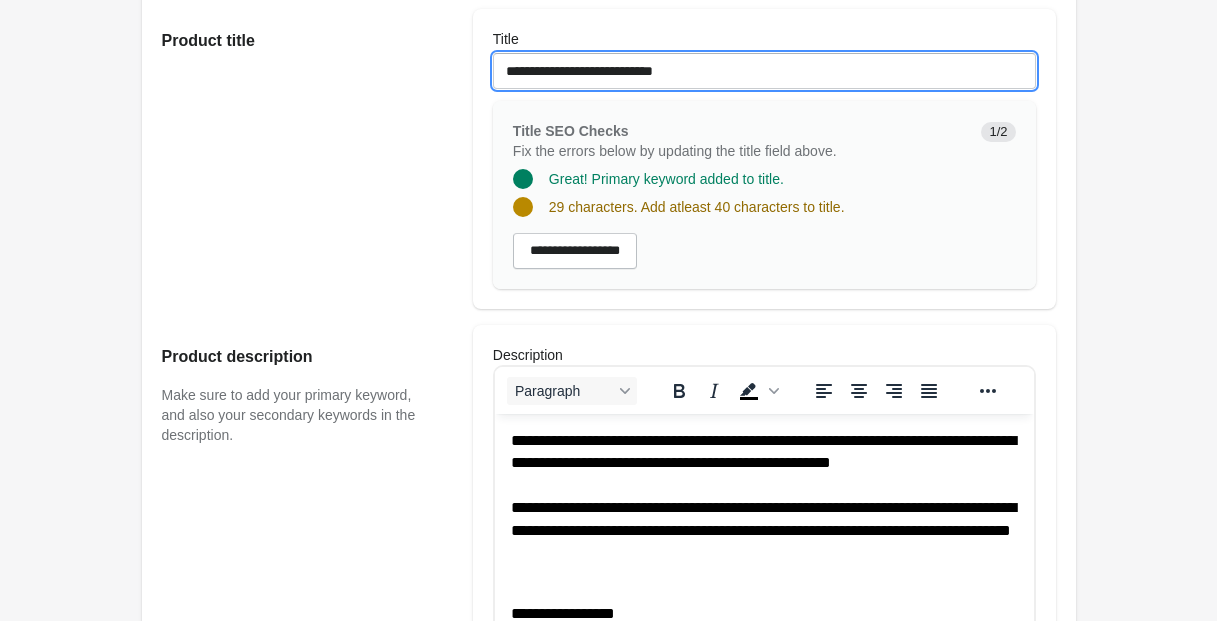 scroll, scrollTop: 476, scrollLeft: 0, axis: vertical 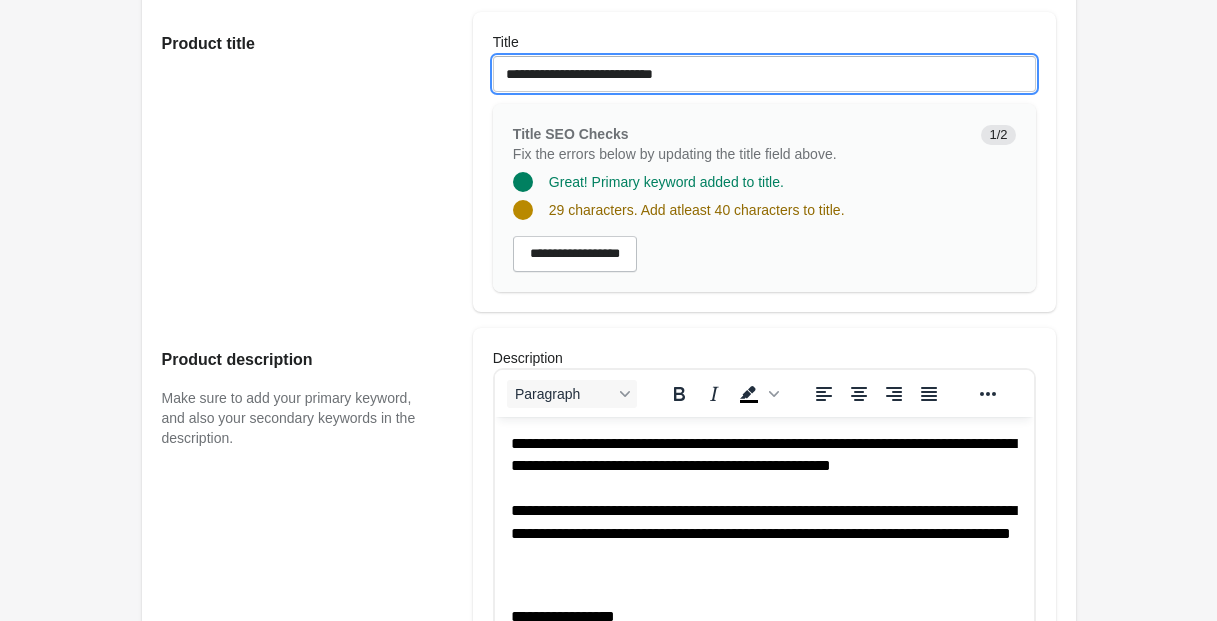 click on "**********" at bounding box center [764, 74] 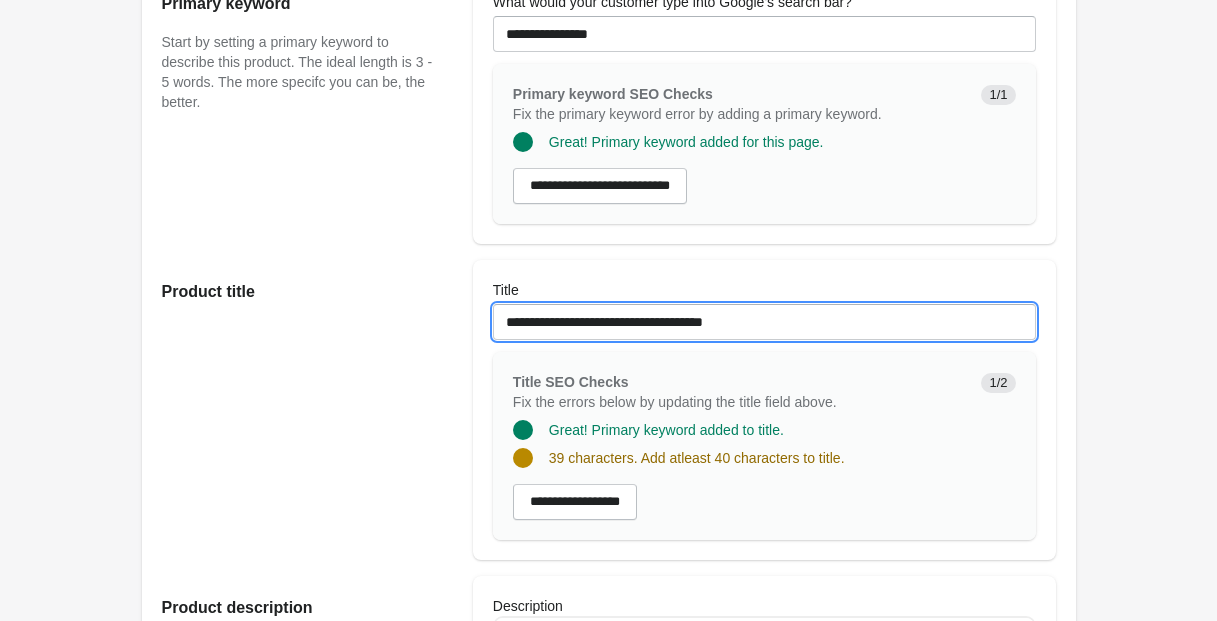 scroll, scrollTop: 220, scrollLeft: 0, axis: vertical 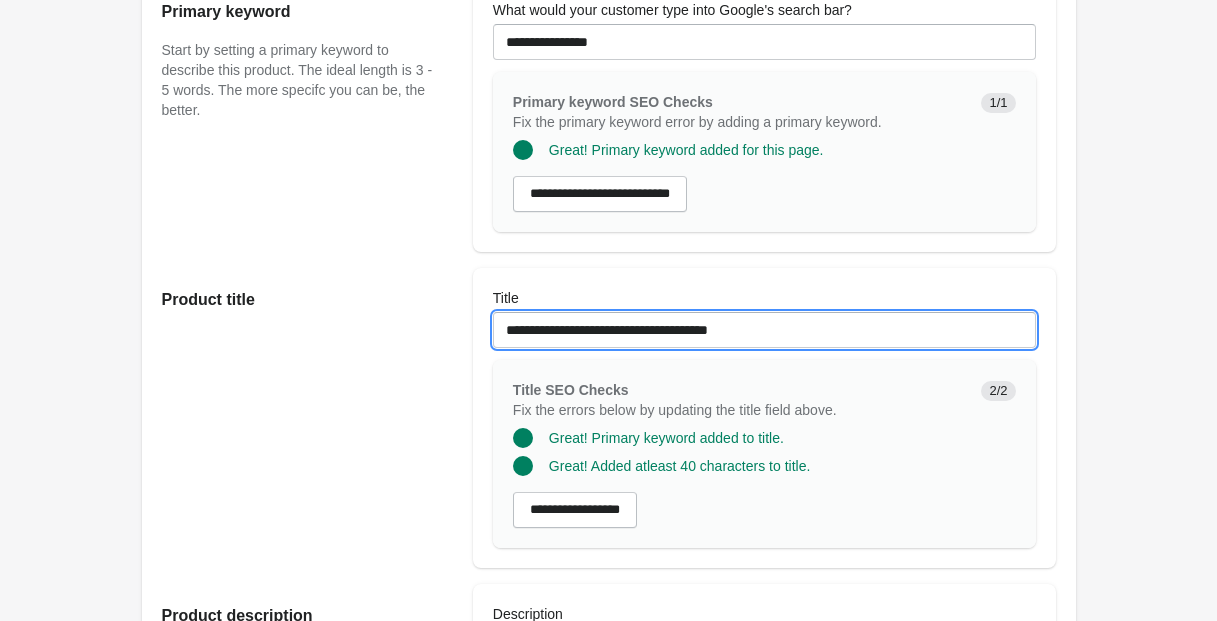 drag, startPoint x: 497, startPoint y: 351, endPoint x: 840, endPoint y: 361, distance: 343.14575 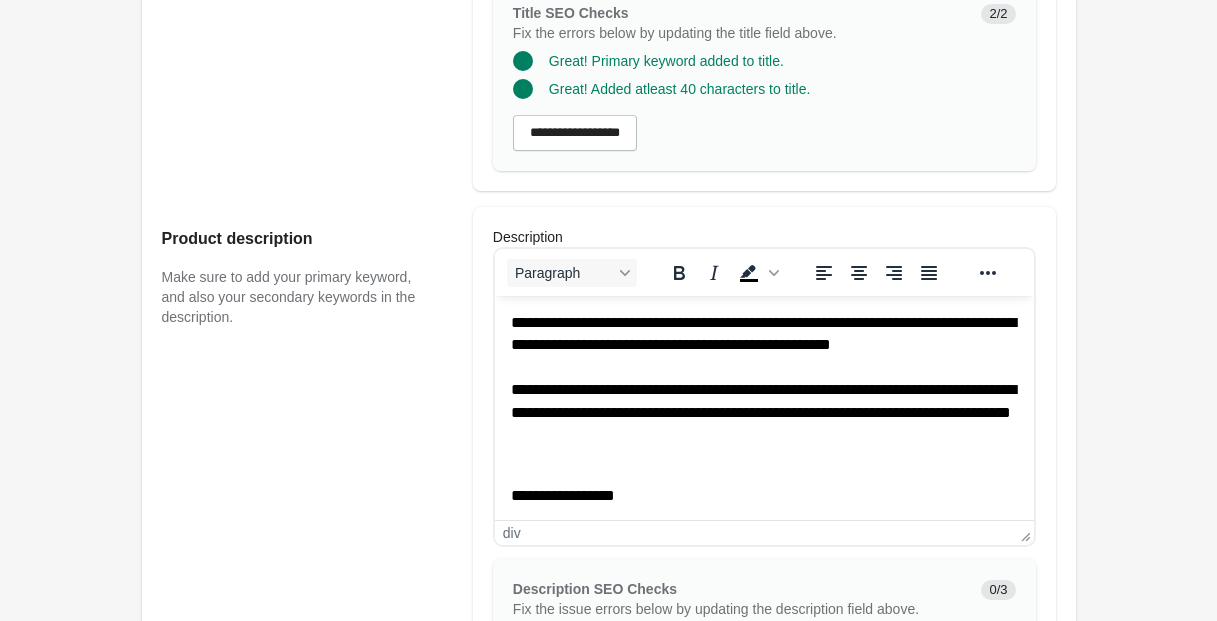 scroll, scrollTop: 596, scrollLeft: 0, axis: vertical 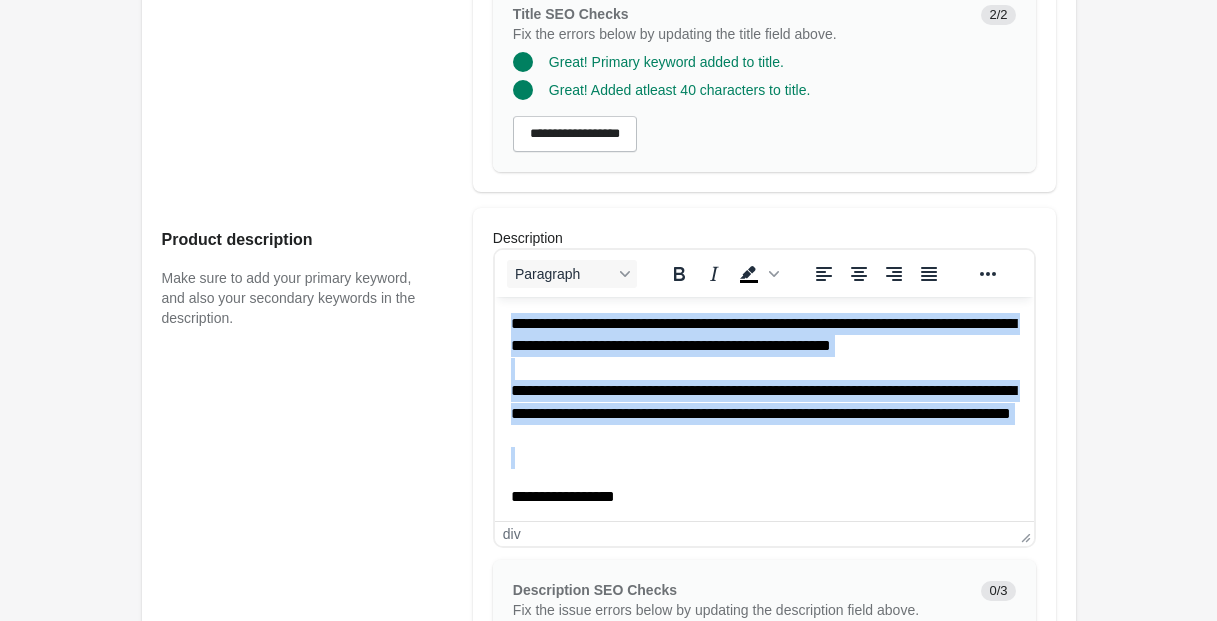drag, startPoint x: 509, startPoint y: 323, endPoint x: 921, endPoint y: 448, distance: 430.545 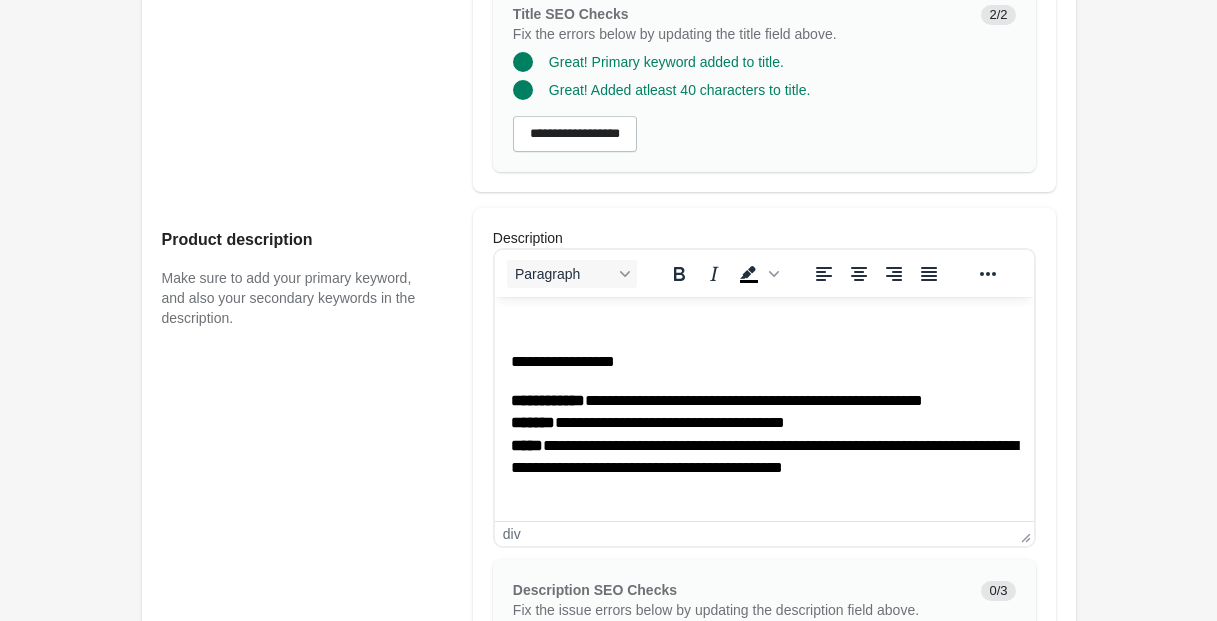 click at bounding box center [763, 324] 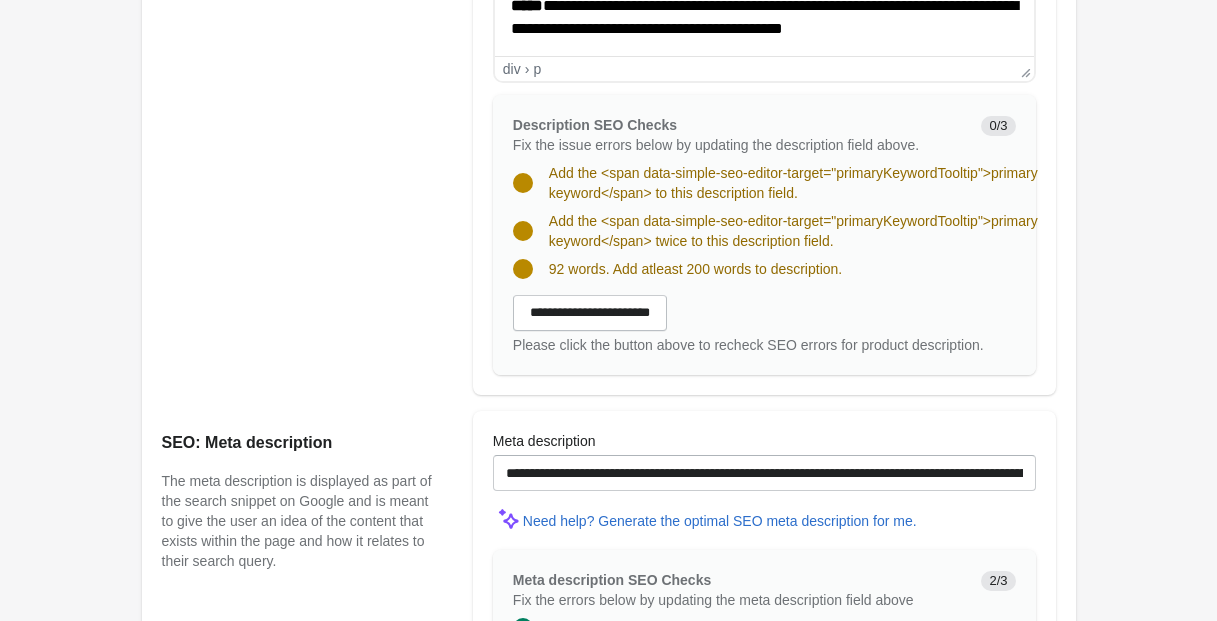 scroll, scrollTop: 1069, scrollLeft: 0, axis: vertical 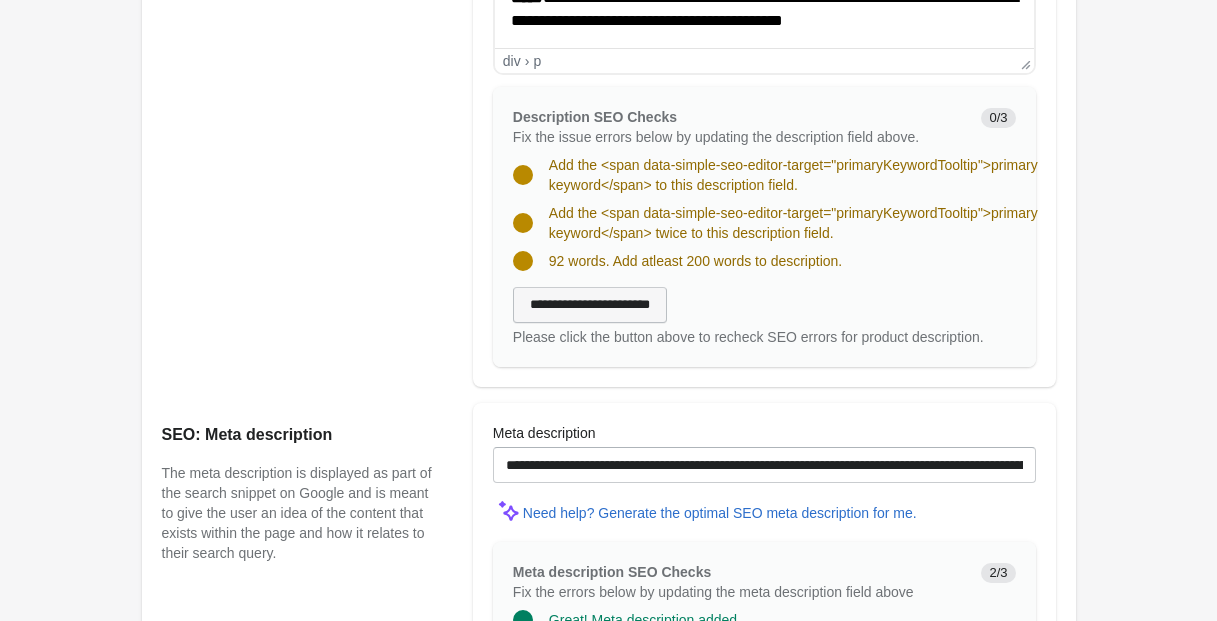 click on "**********" at bounding box center (590, 305) 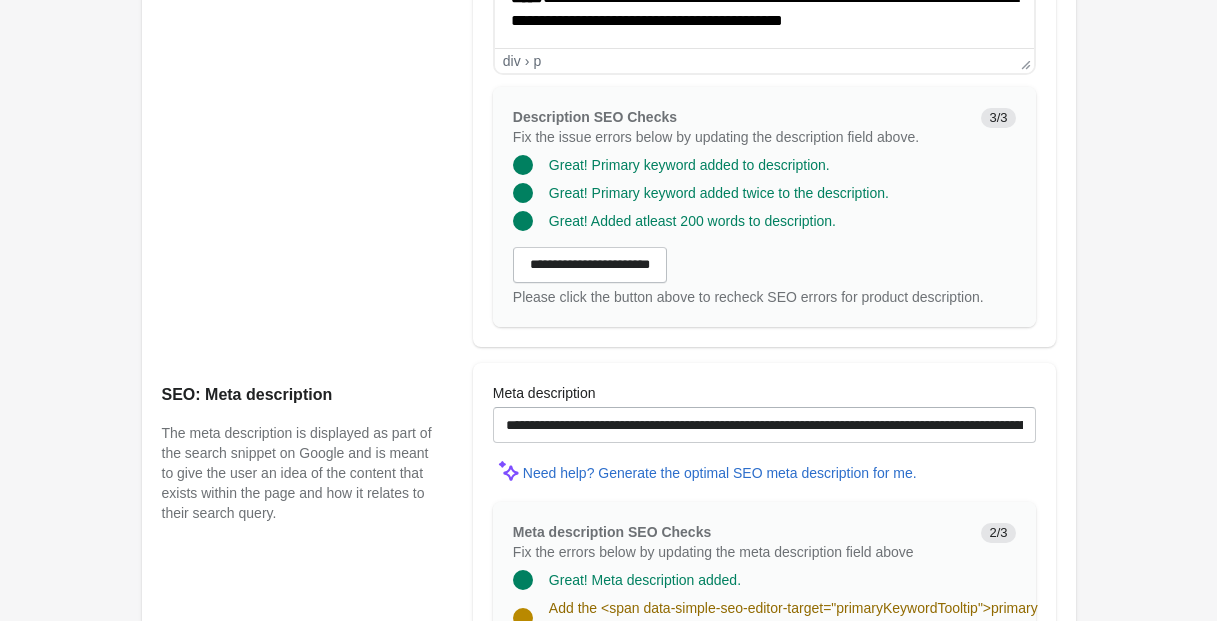 scroll, scrollTop: 1112, scrollLeft: 0, axis: vertical 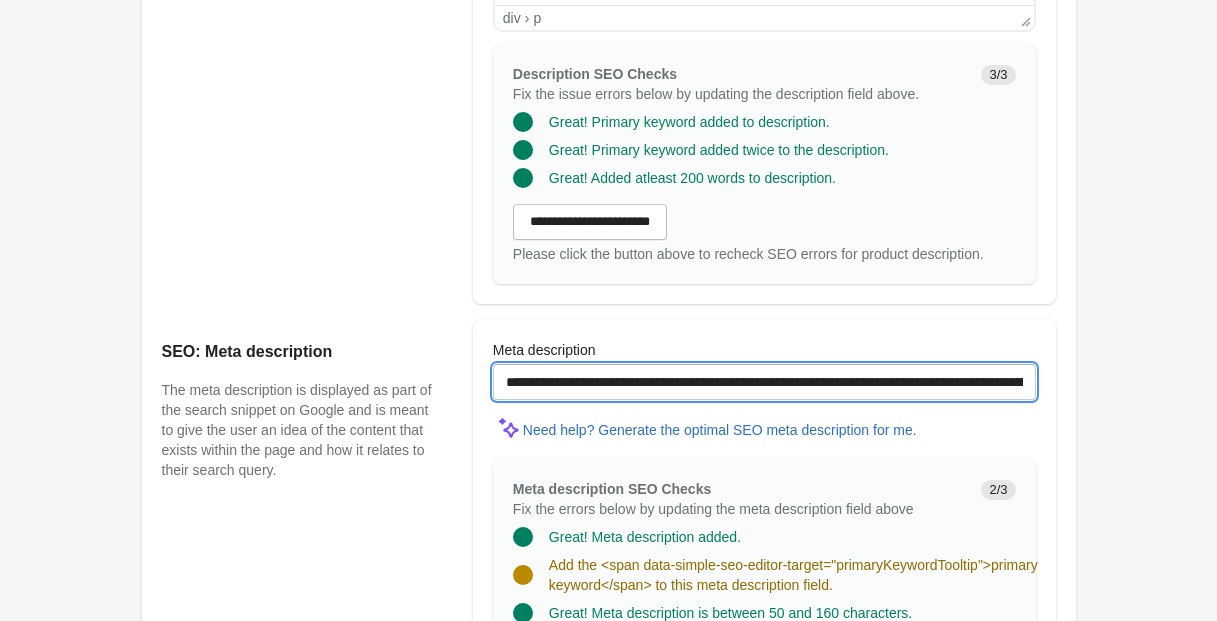 drag, startPoint x: 588, startPoint y: 405, endPoint x: 419, endPoint y: 397, distance: 169.18924 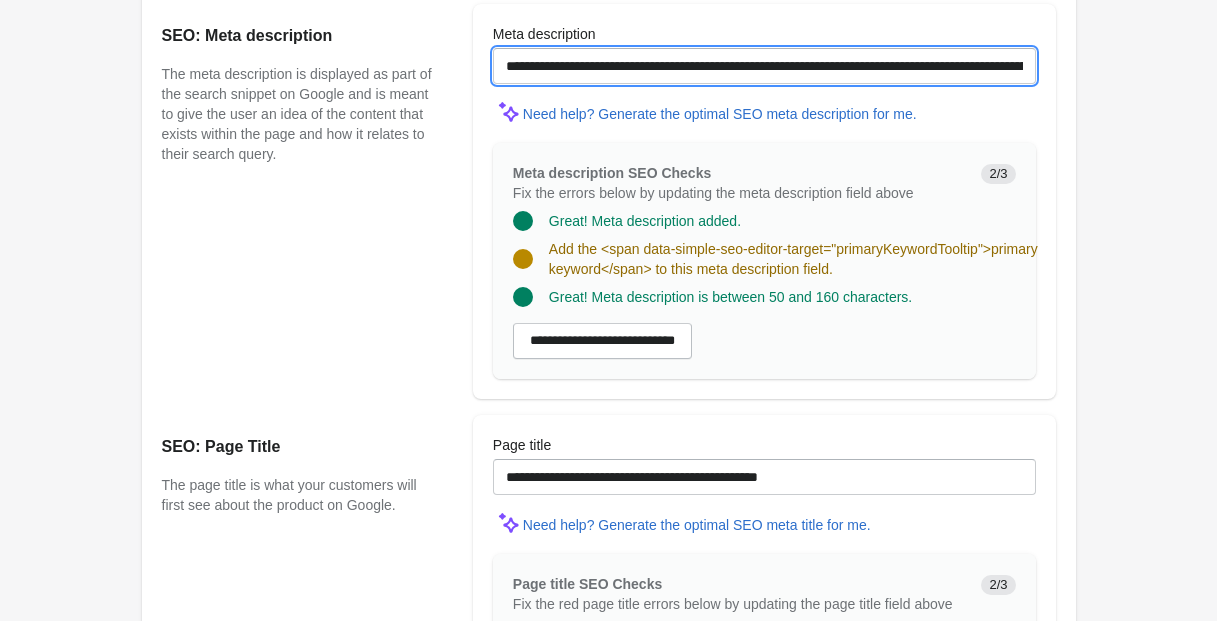 scroll, scrollTop: 1425, scrollLeft: 0, axis: vertical 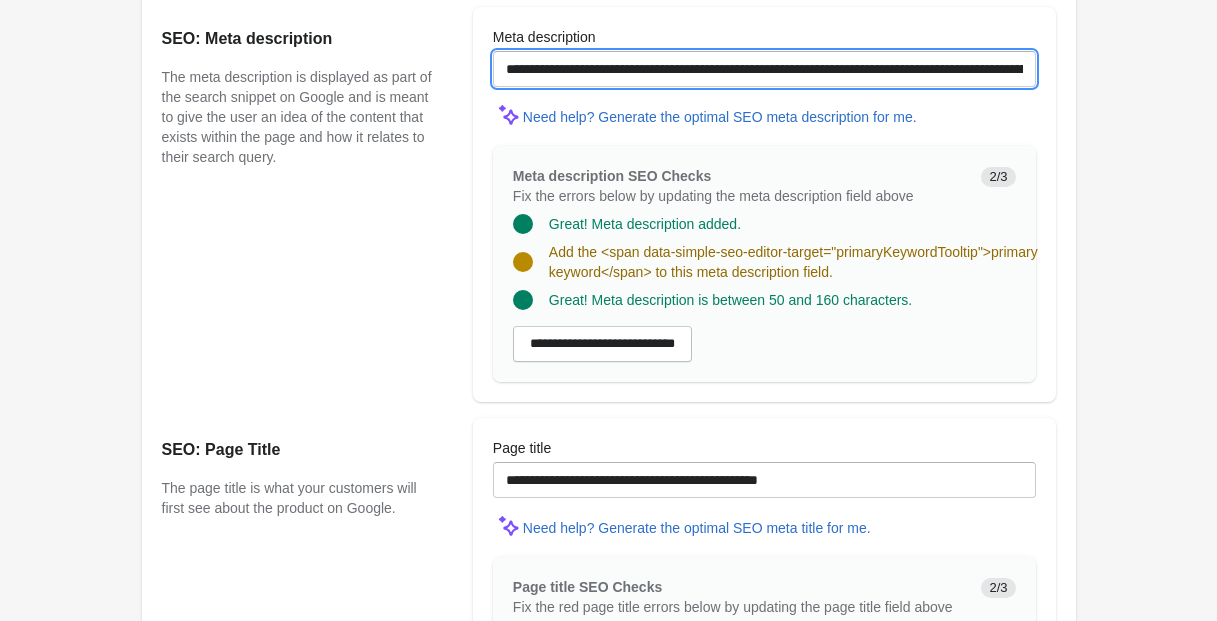 click on "**********" at bounding box center (764, 69) 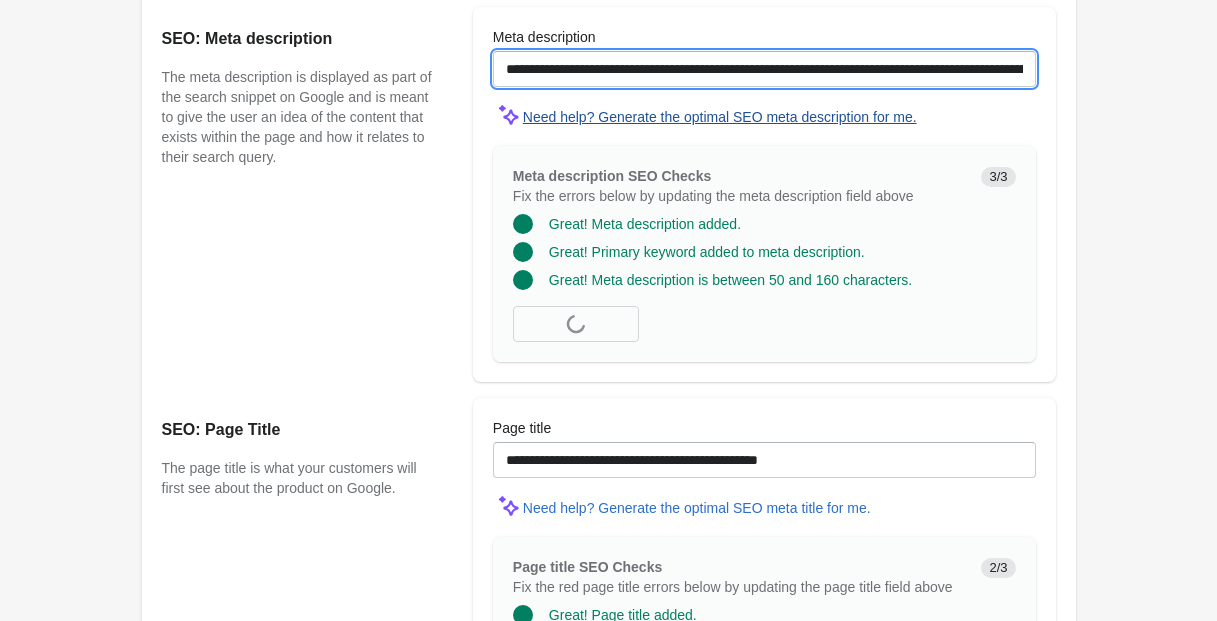 scroll, scrollTop: 1372, scrollLeft: 0, axis: vertical 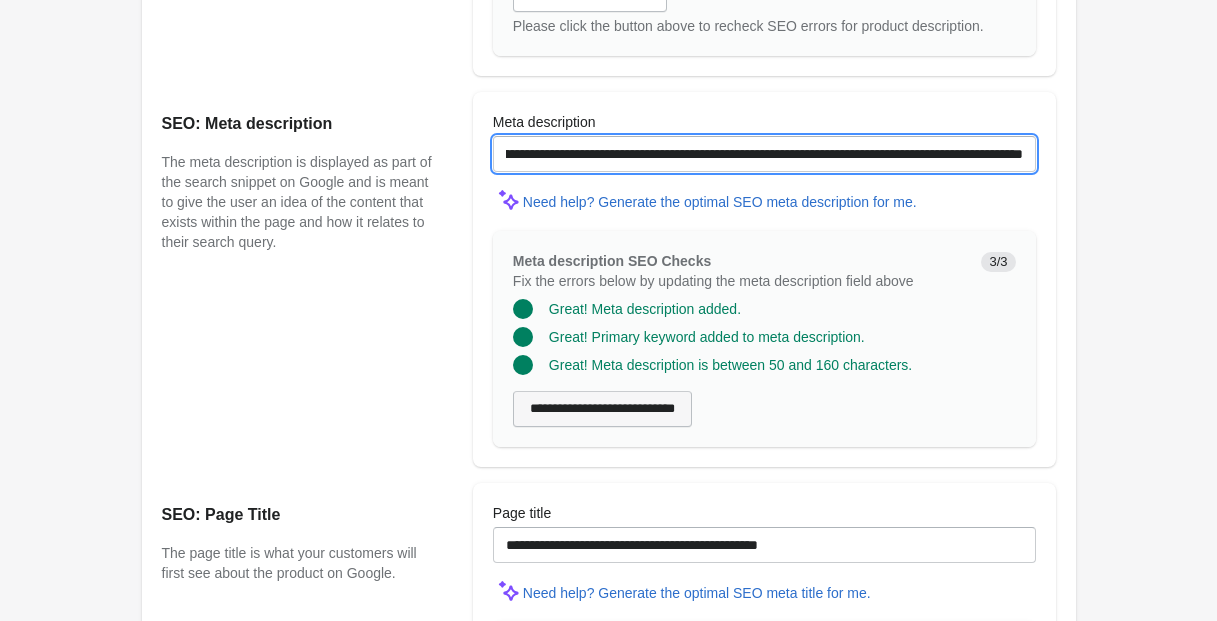 type on "**********" 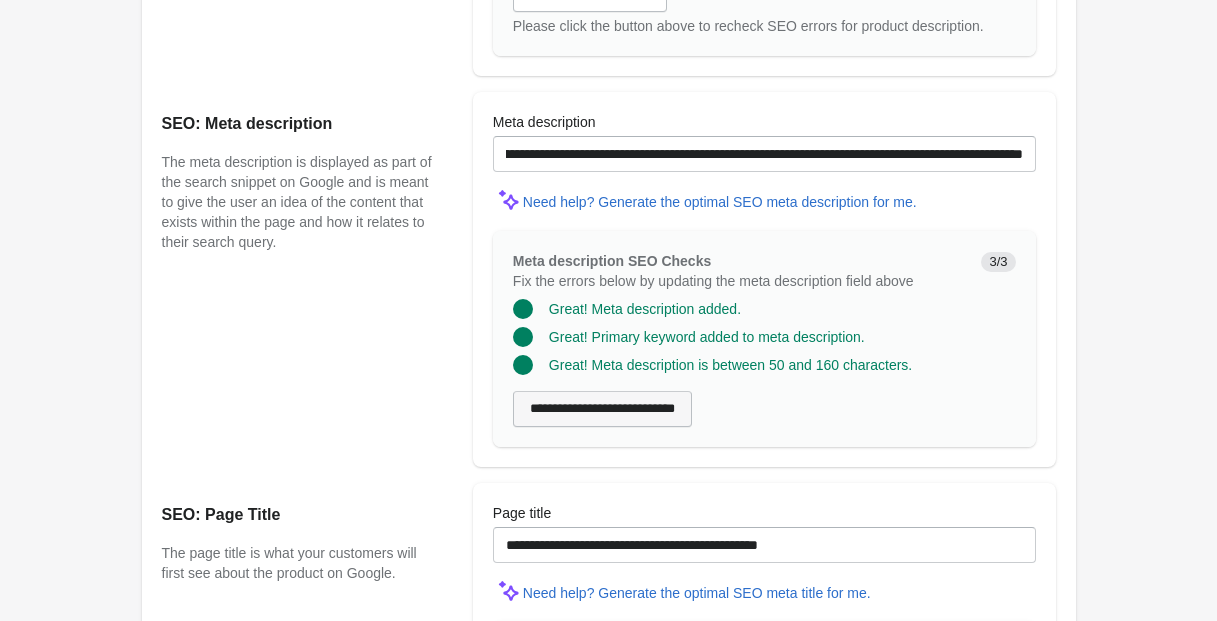 click on "**********" at bounding box center [602, 409] 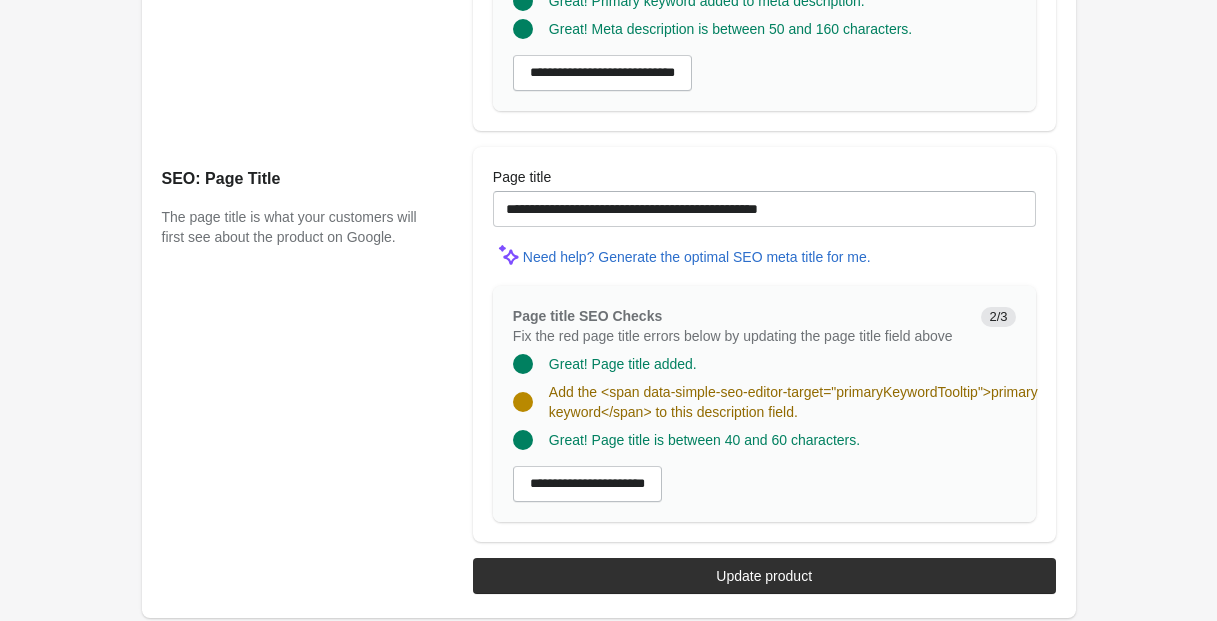 scroll, scrollTop: 1708, scrollLeft: 0, axis: vertical 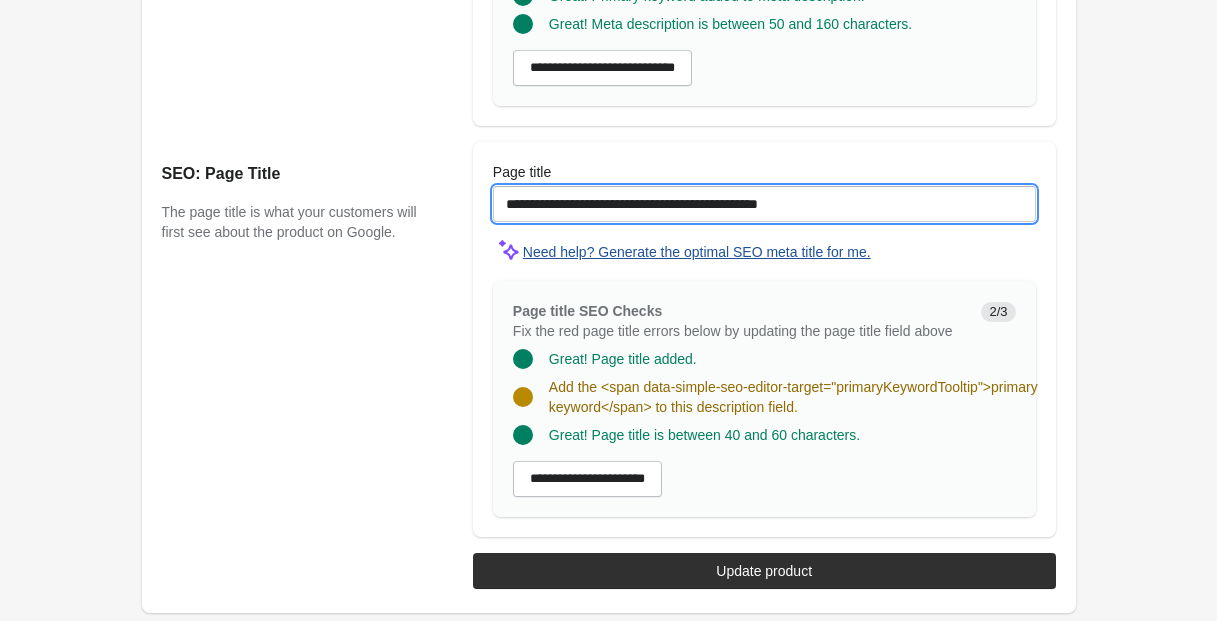 drag, startPoint x: 628, startPoint y: 196, endPoint x: 620, endPoint y: 227, distance: 32.01562 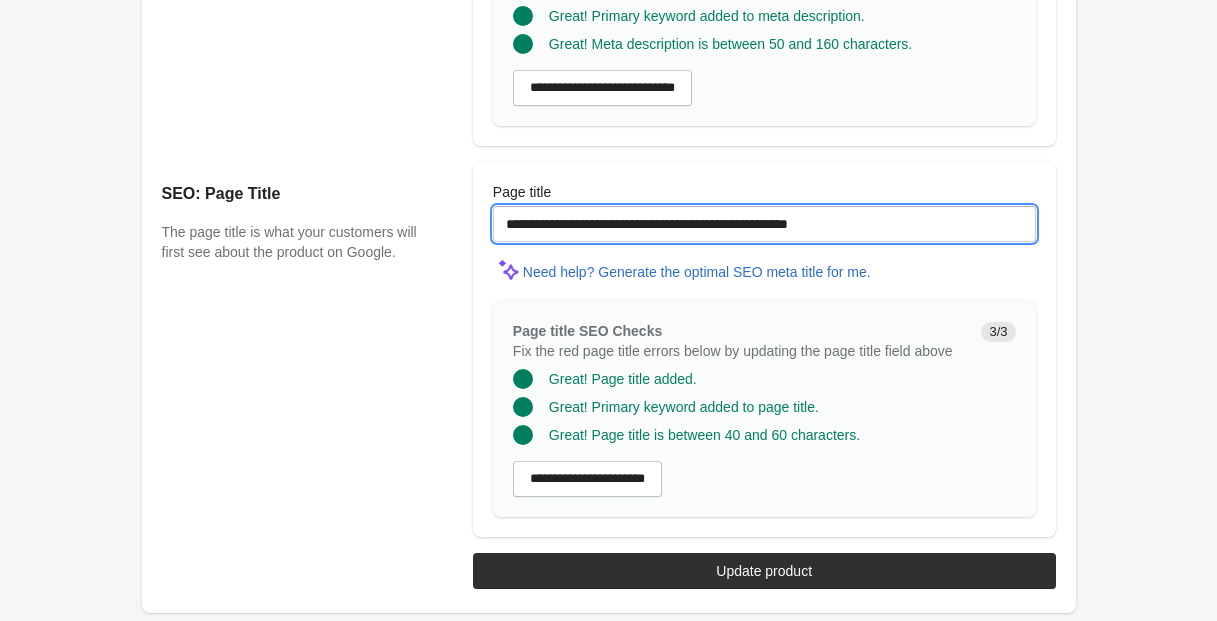 click on "**********" at bounding box center [764, 224] 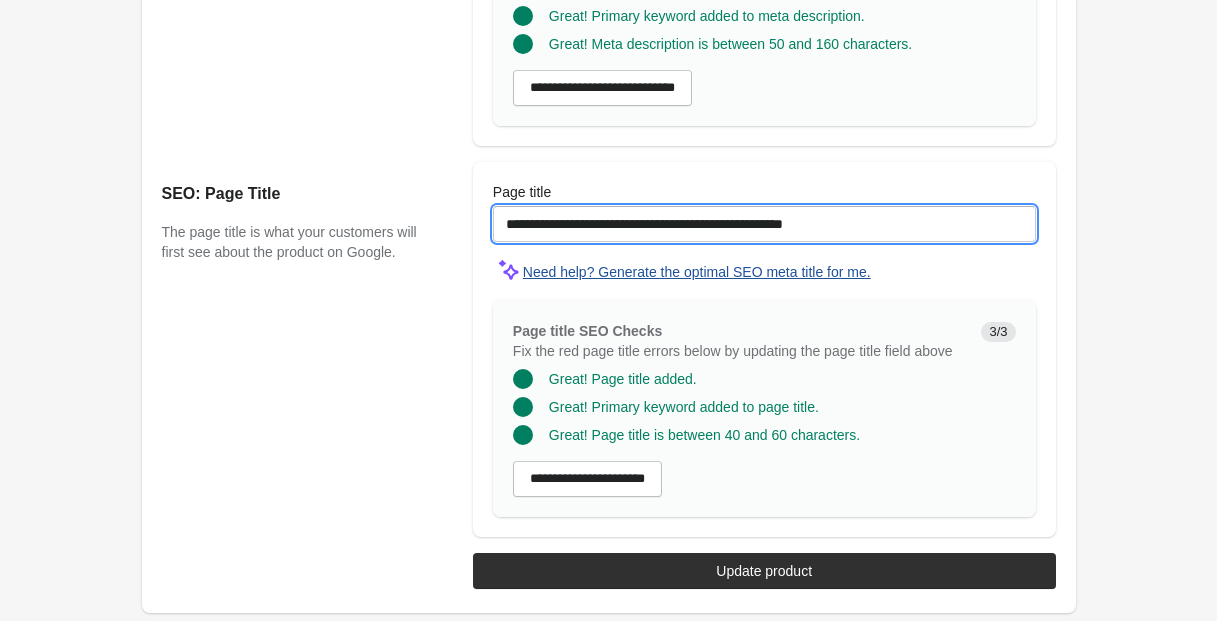 scroll, scrollTop: 1717, scrollLeft: 0, axis: vertical 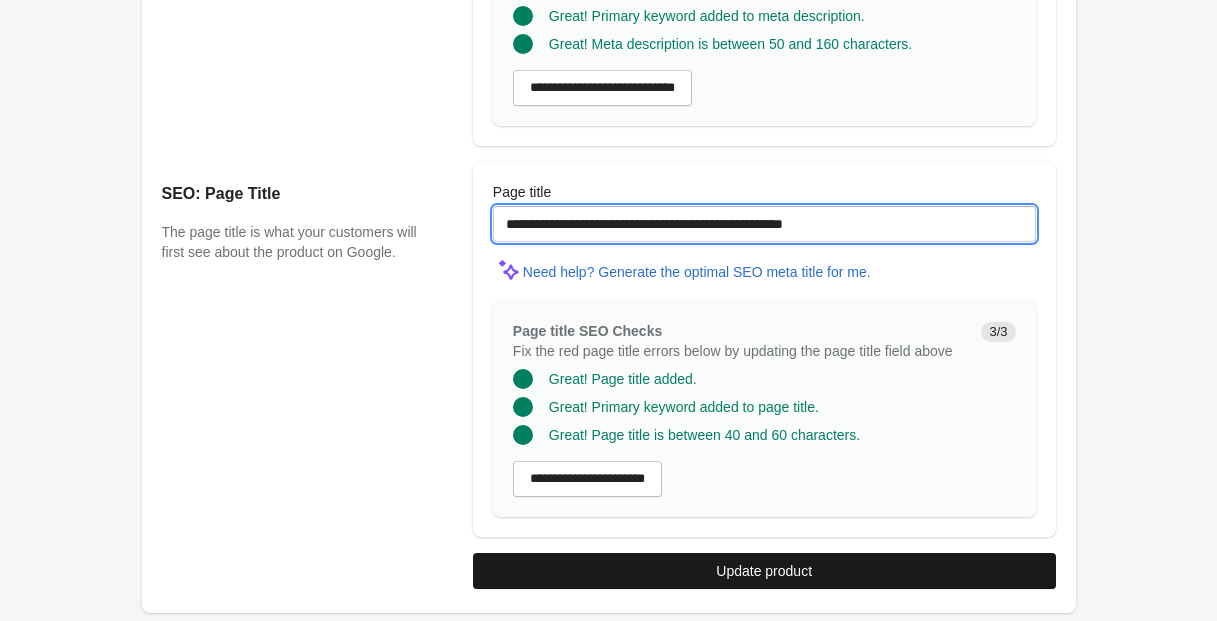 type on "**********" 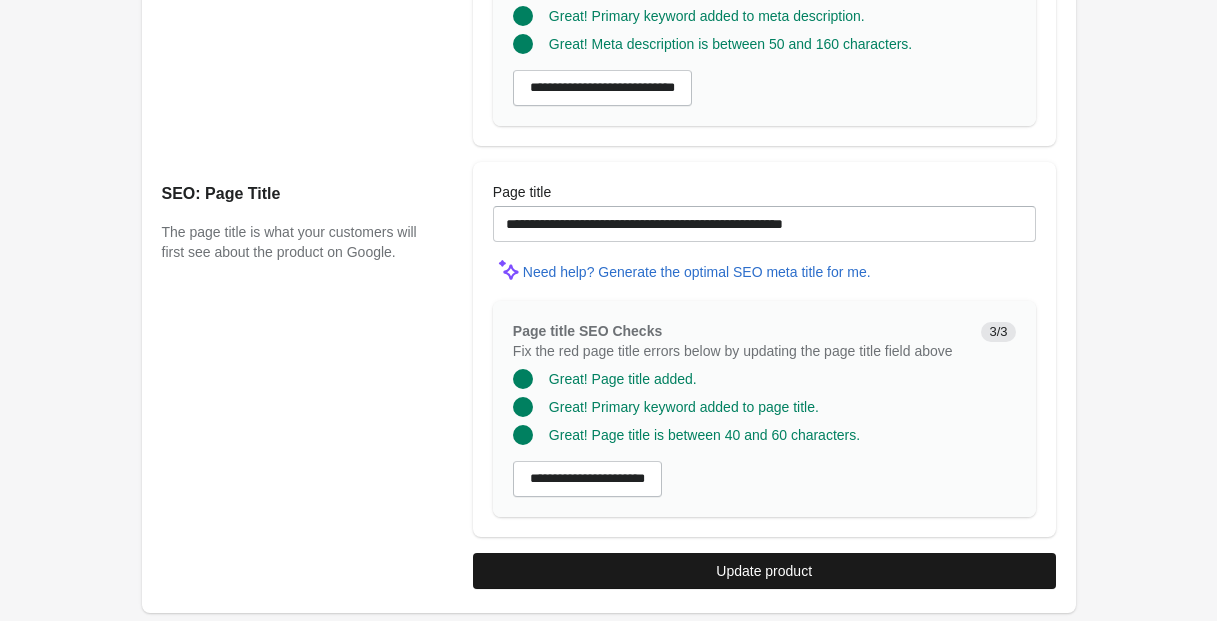 click on "Update product" at bounding box center (764, 571) 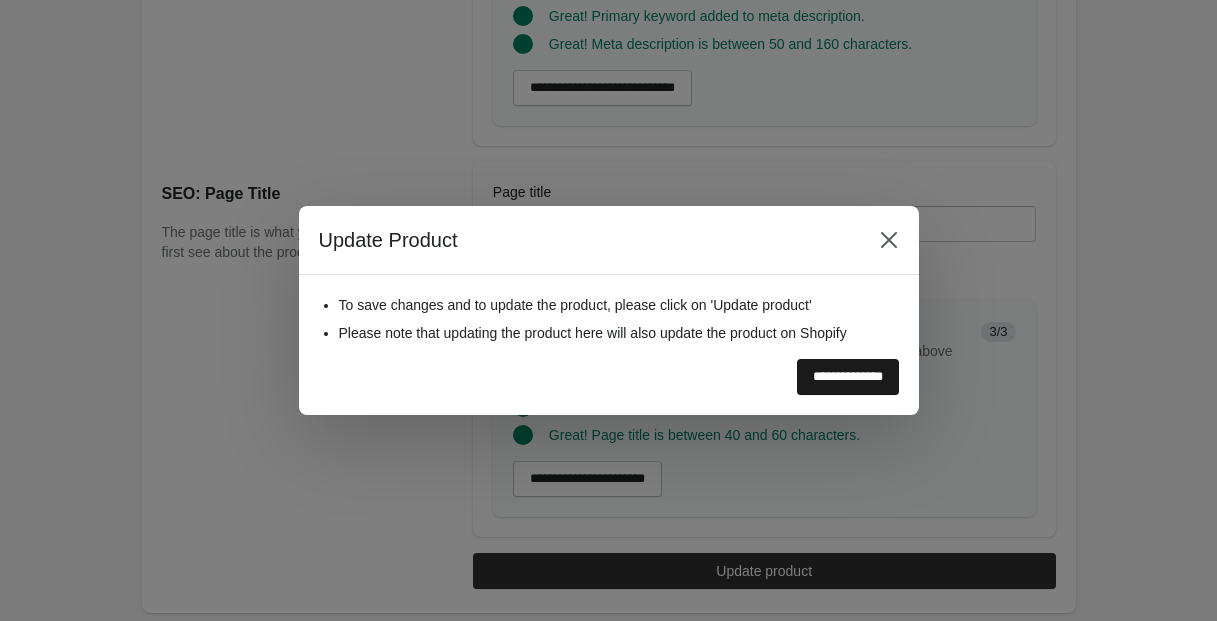 click on "**********" at bounding box center [848, 377] 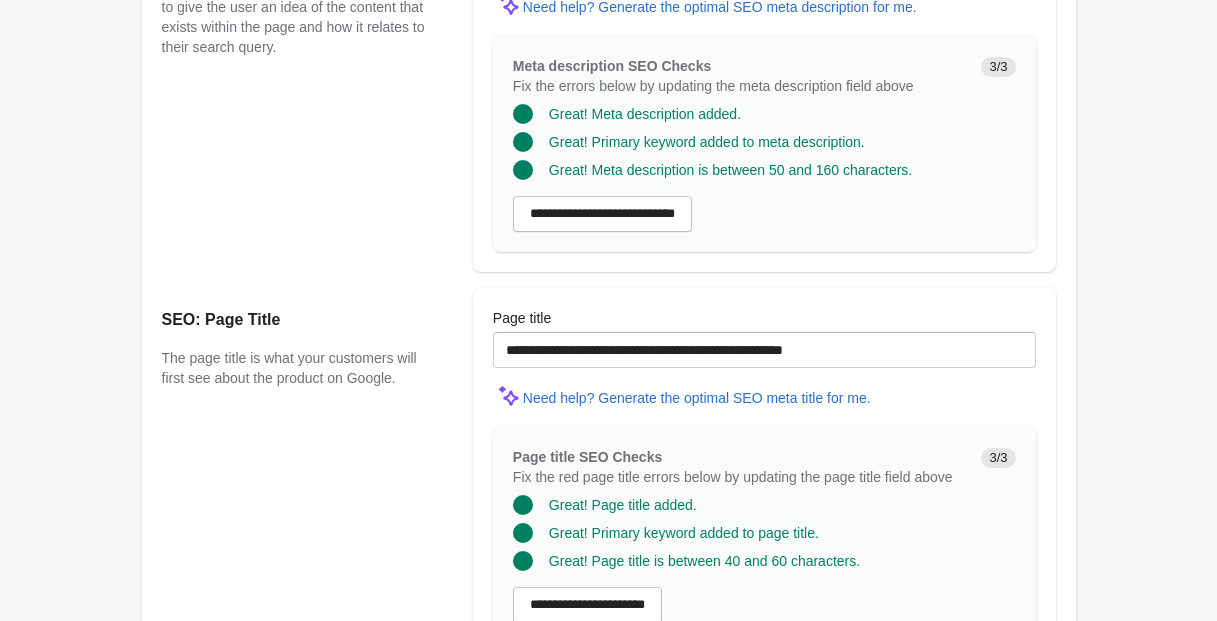 scroll, scrollTop: 1717, scrollLeft: 0, axis: vertical 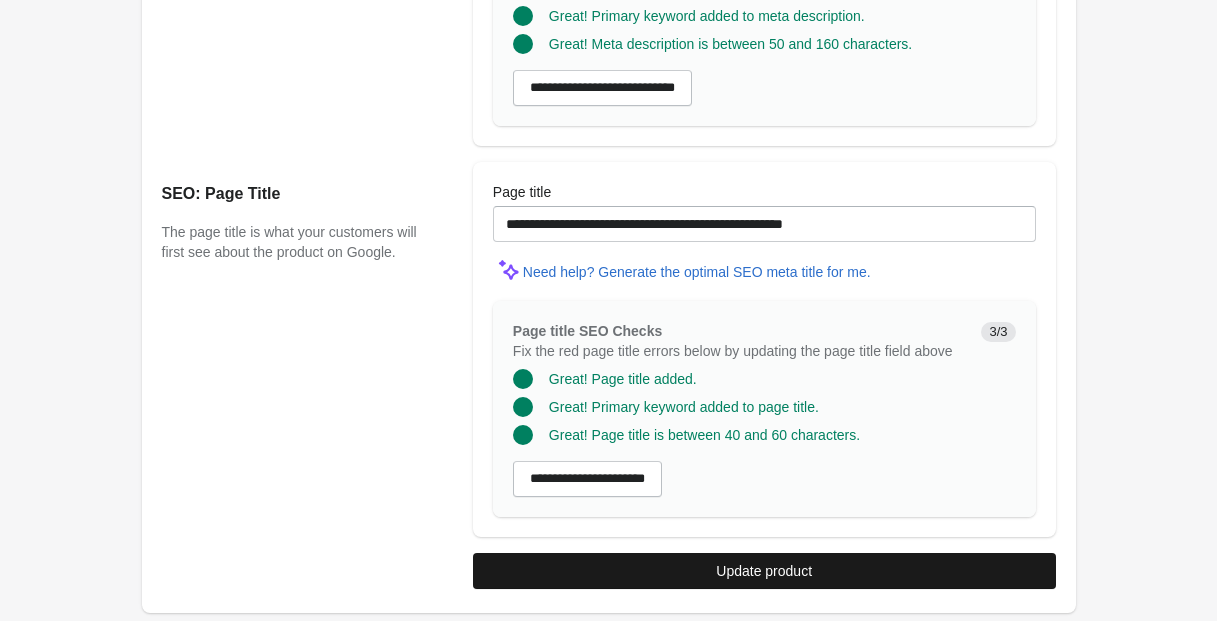 click on "Update product" at bounding box center [764, 571] 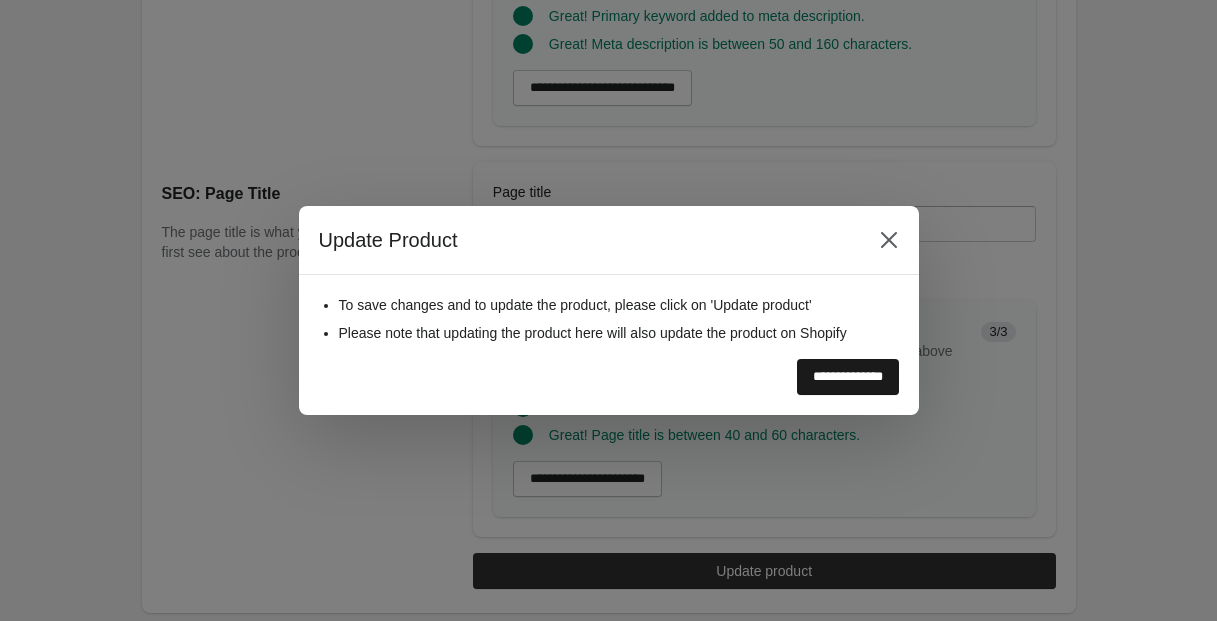 click on "**********" at bounding box center [848, 377] 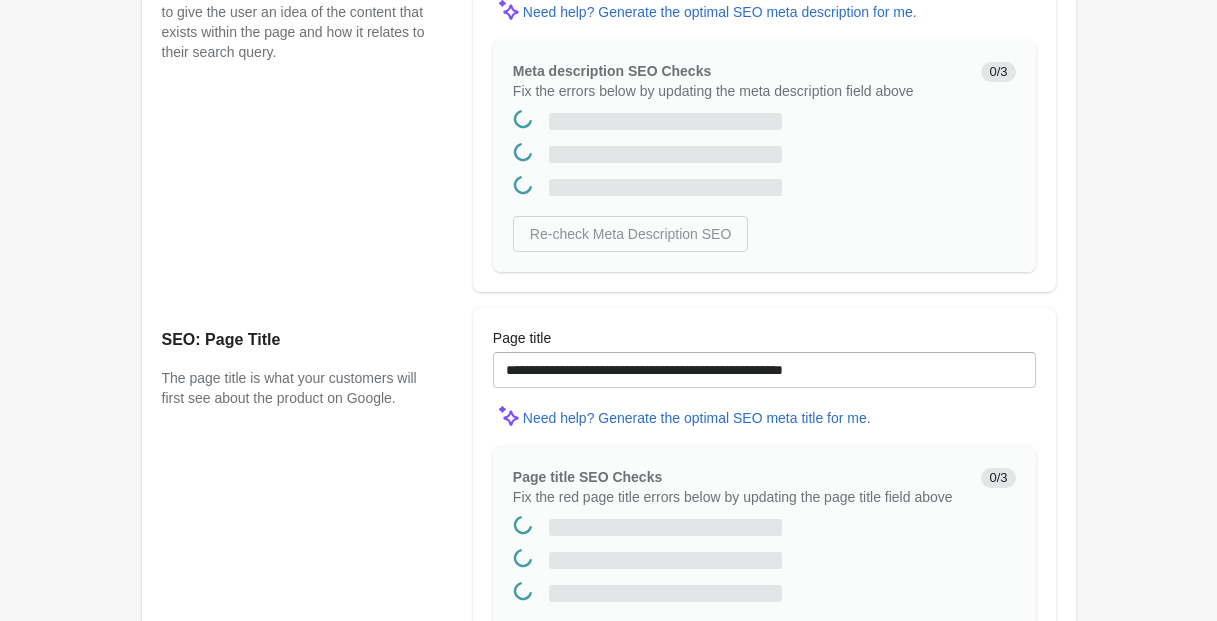scroll, scrollTop: 0, scrollLeft: 0, axis: both 